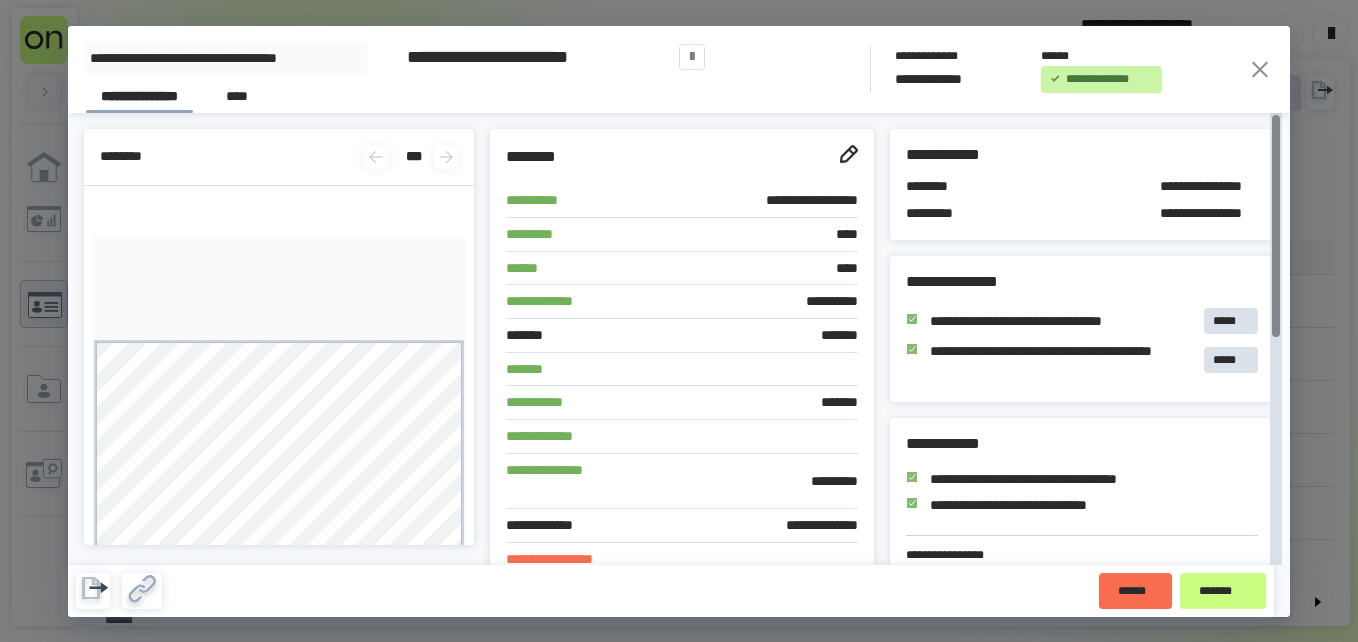 scroll, scrollTop: 0, scrollLeft: 0, axis: both 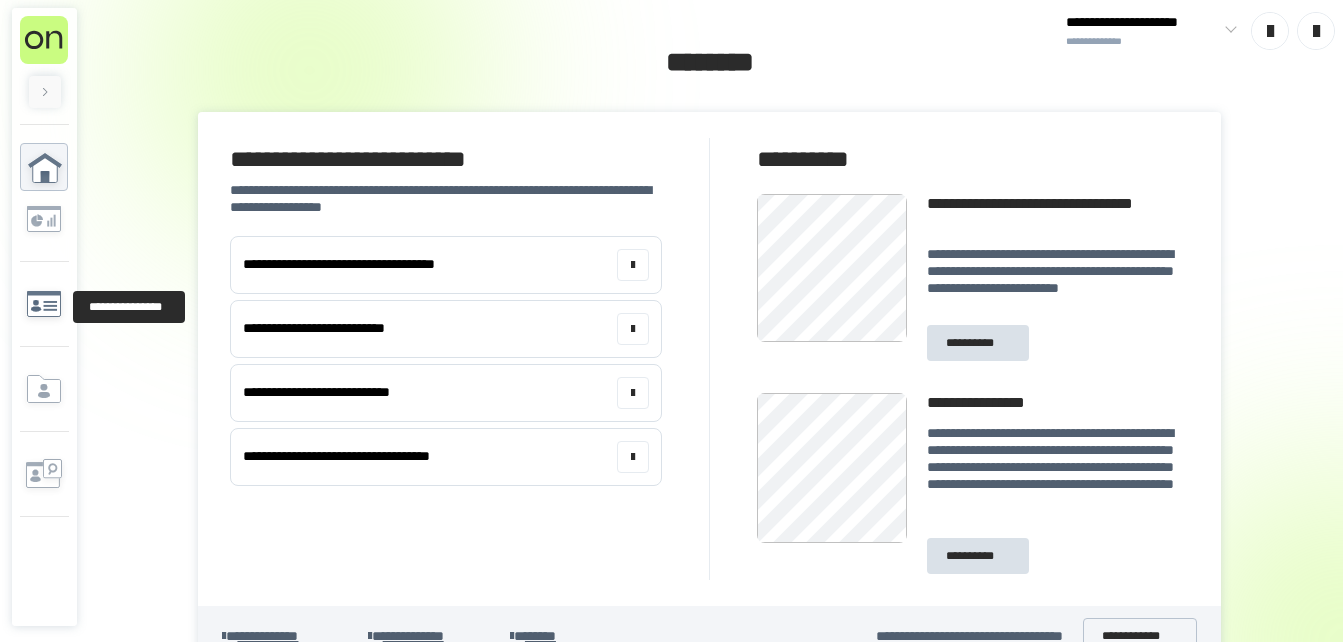 click 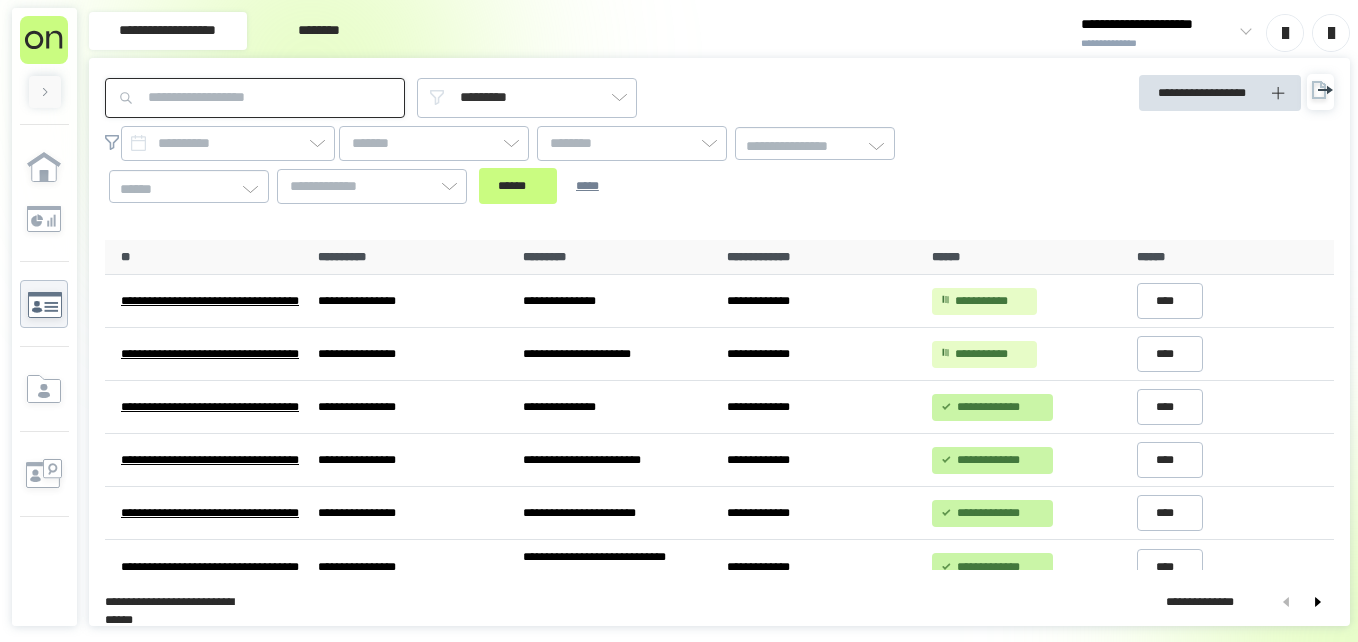 click at bounding box center (255, 98) 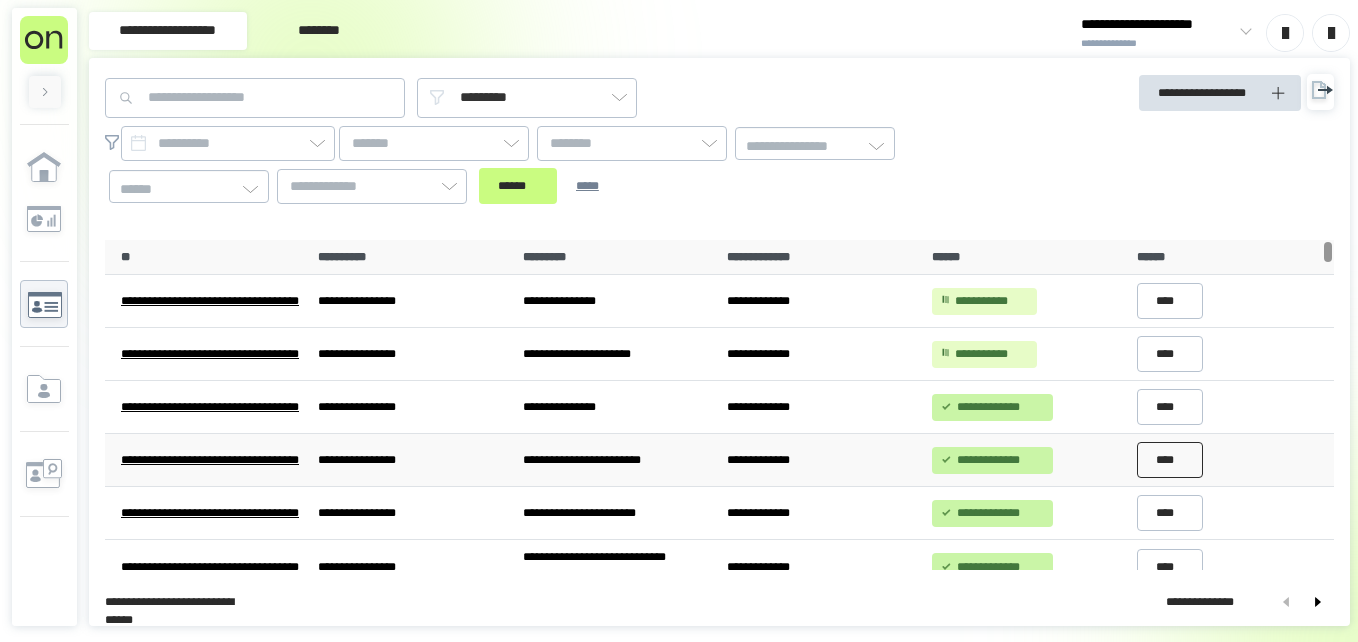 click on "****" at bounding box center [1170, 460] 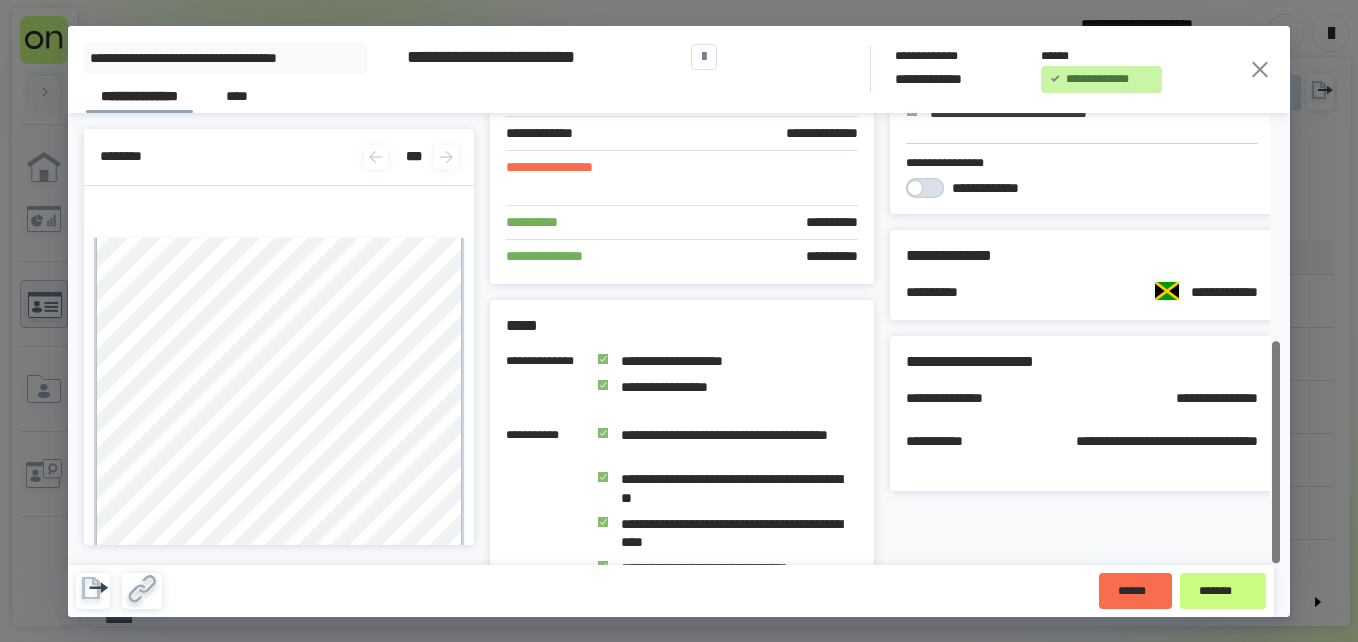 scroll, scrollTop: 461, scrollLeft: 0, axis: vertical 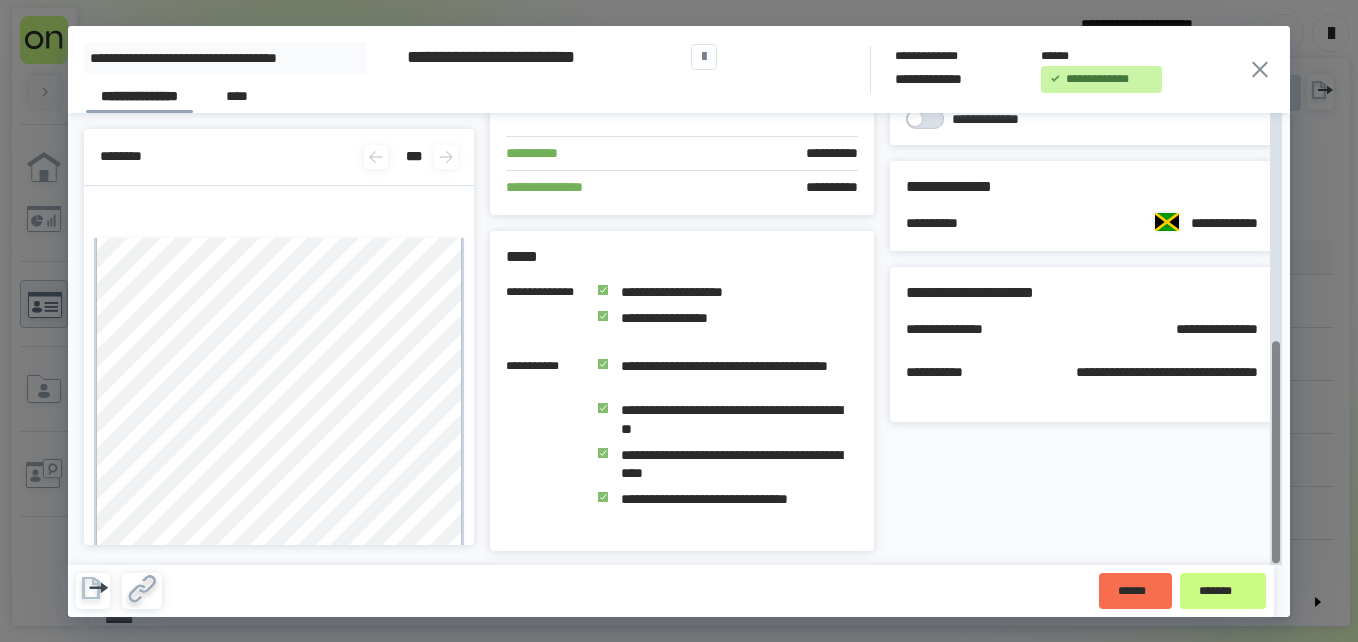 drag, startPoint x: 1275, startPoint y: 190, endPoint x: 1297, endPoint y: 530, distance: 340.71103 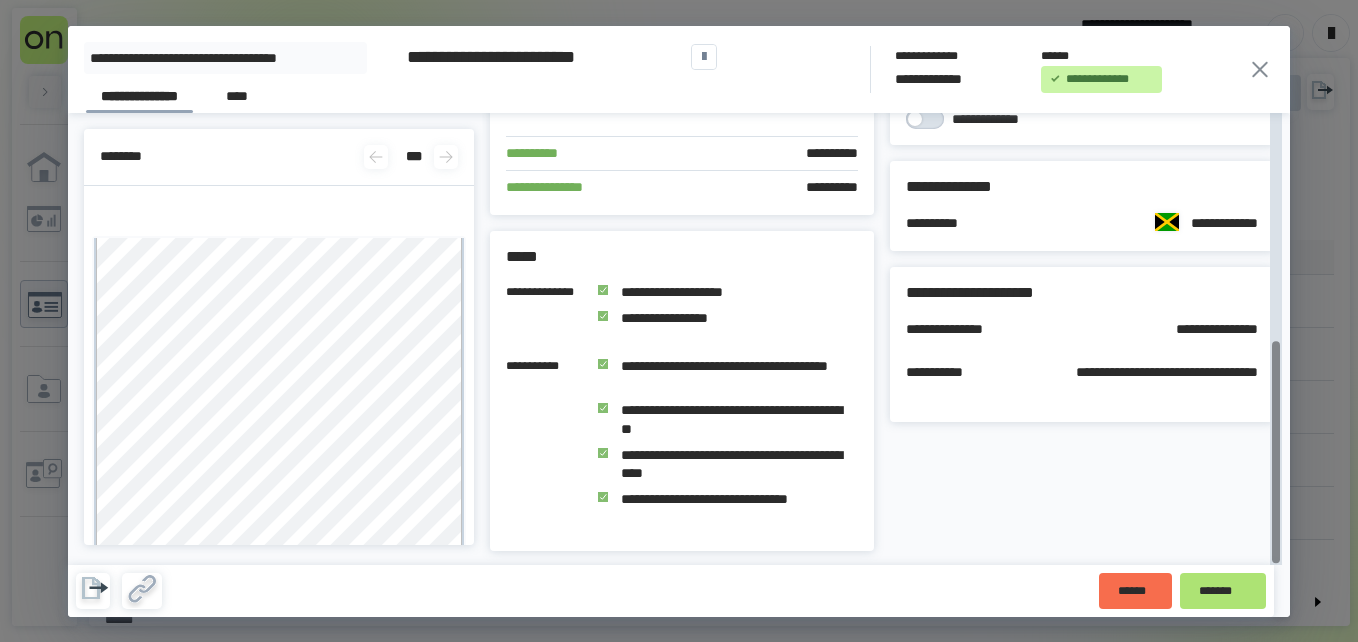 click on "*******" at bounding box center [1223, 591] 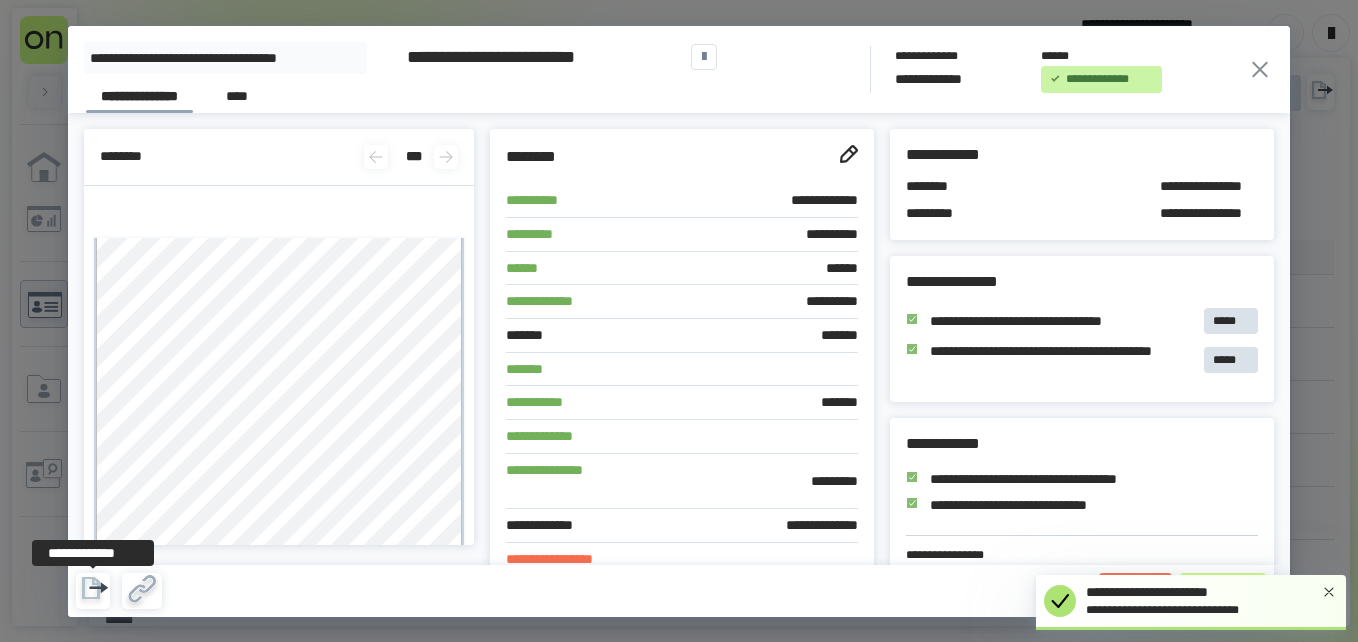 click 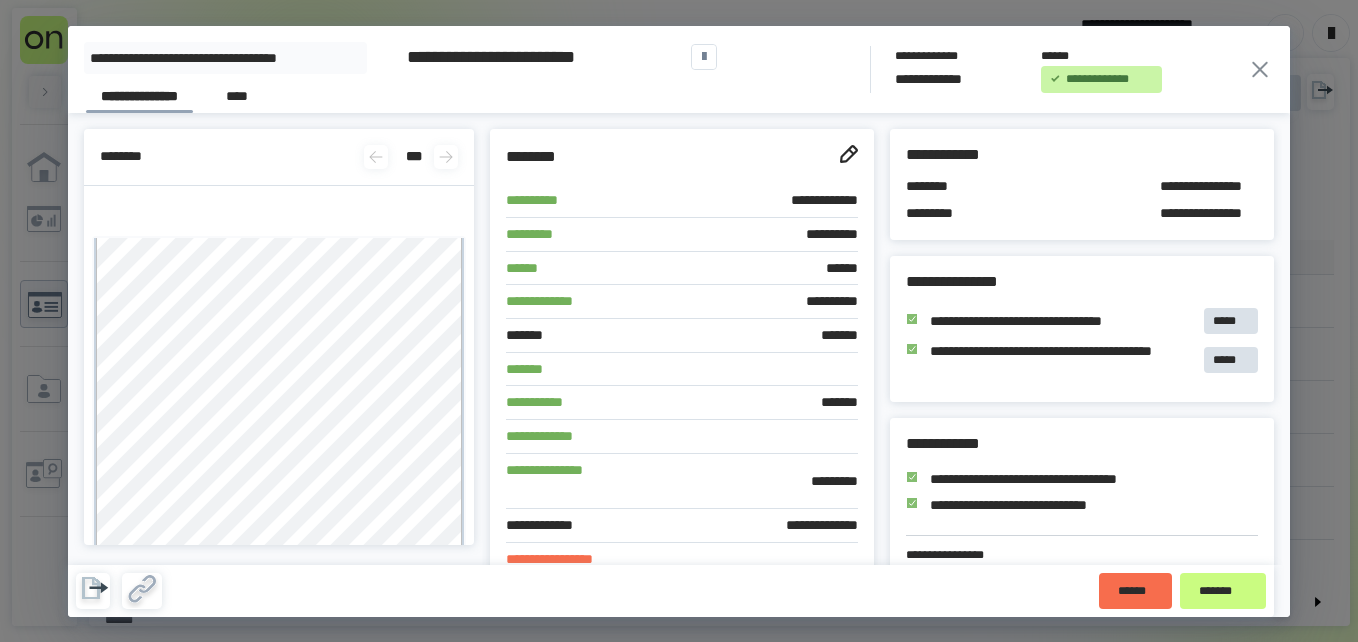 click 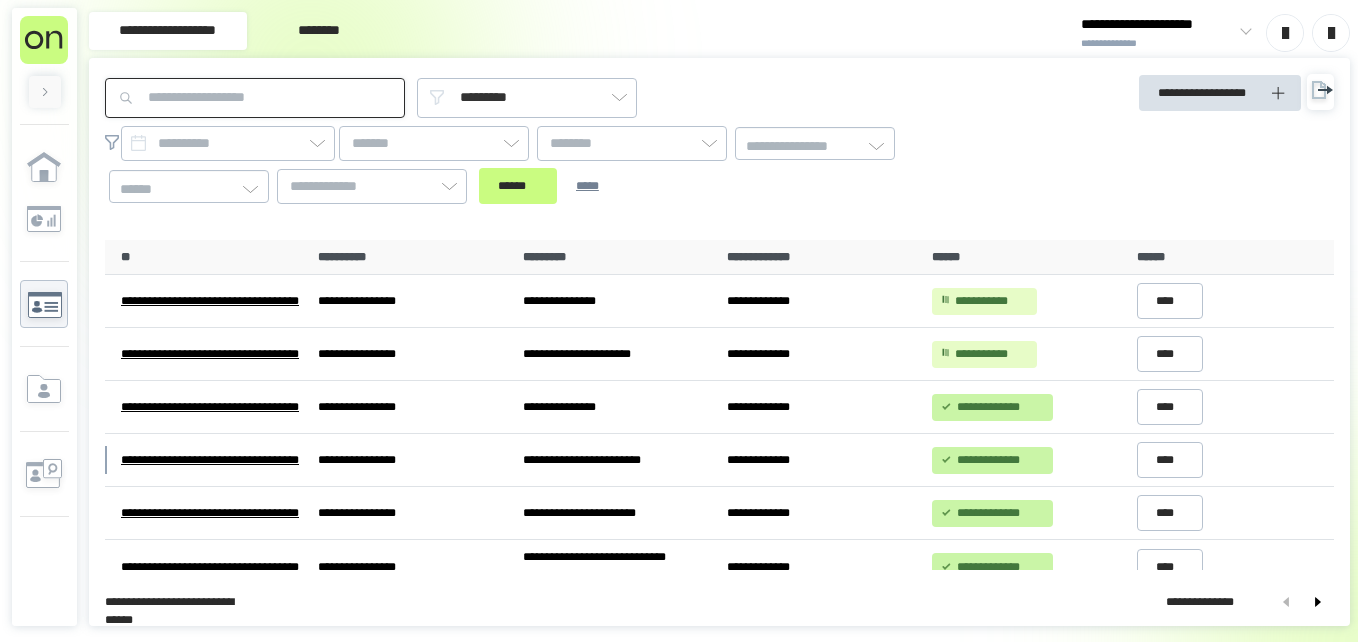 click at bounding box center [255, 98] 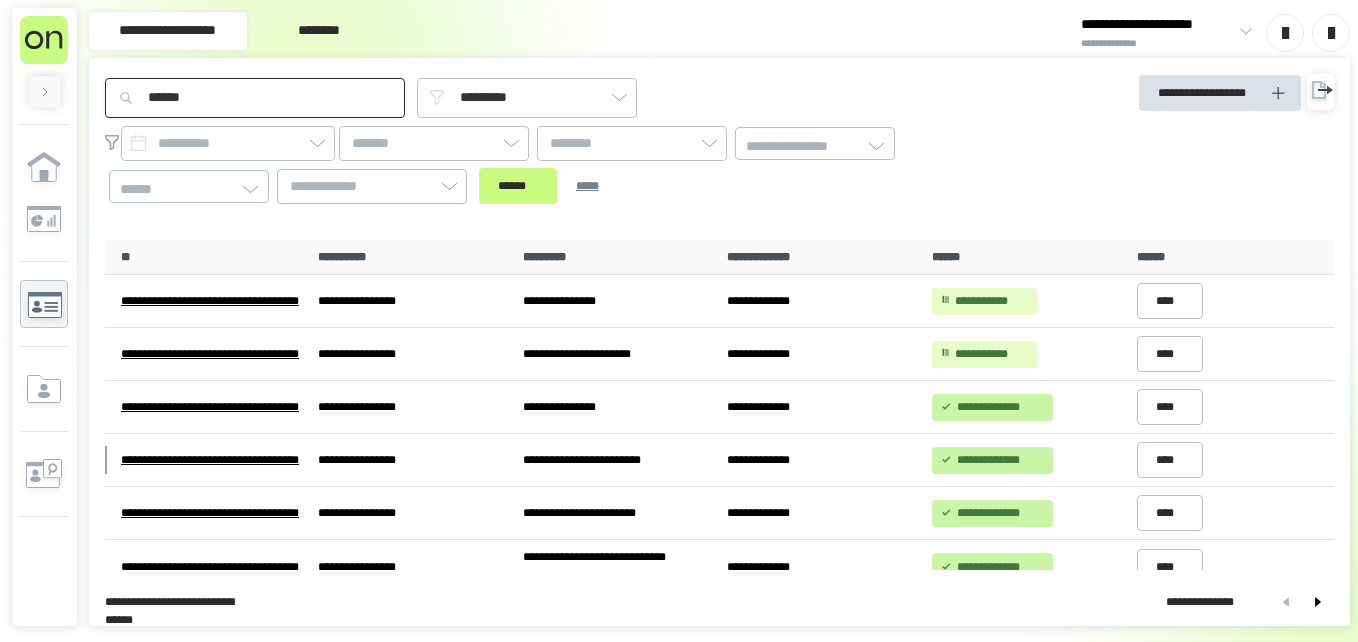 click on "******" at bounding box center (518, 186) 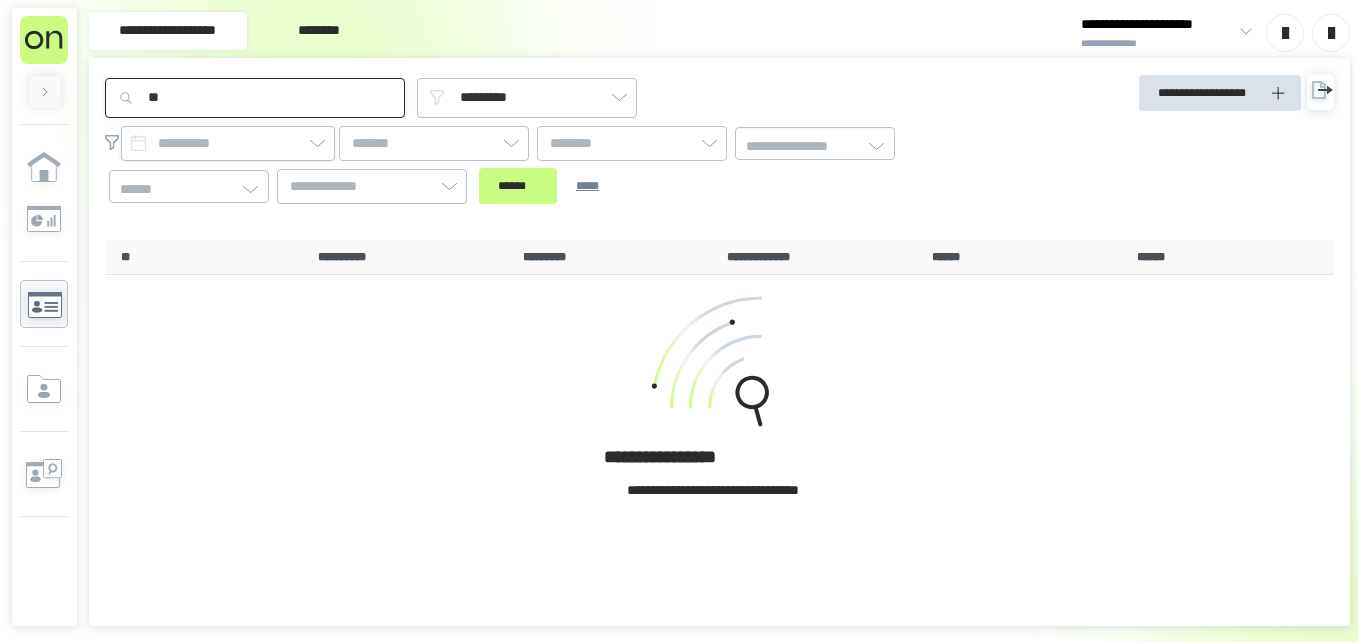 type on "**" 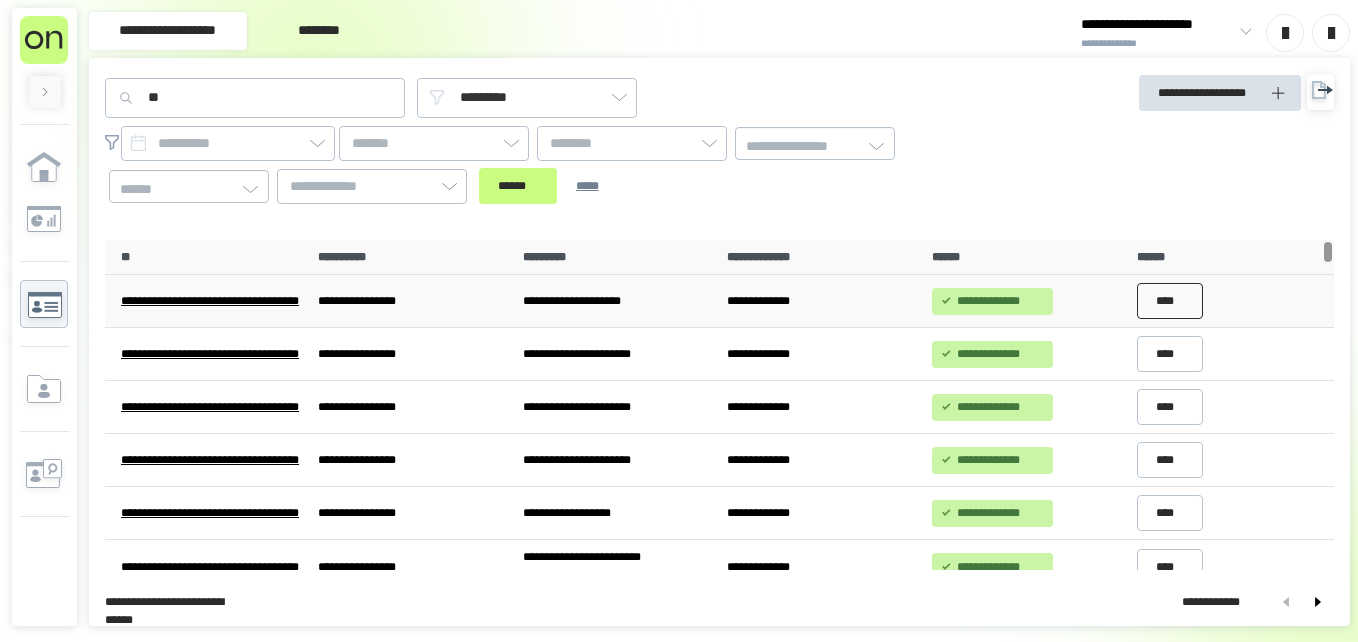 click on "****" at bounding box center (1170, 301) 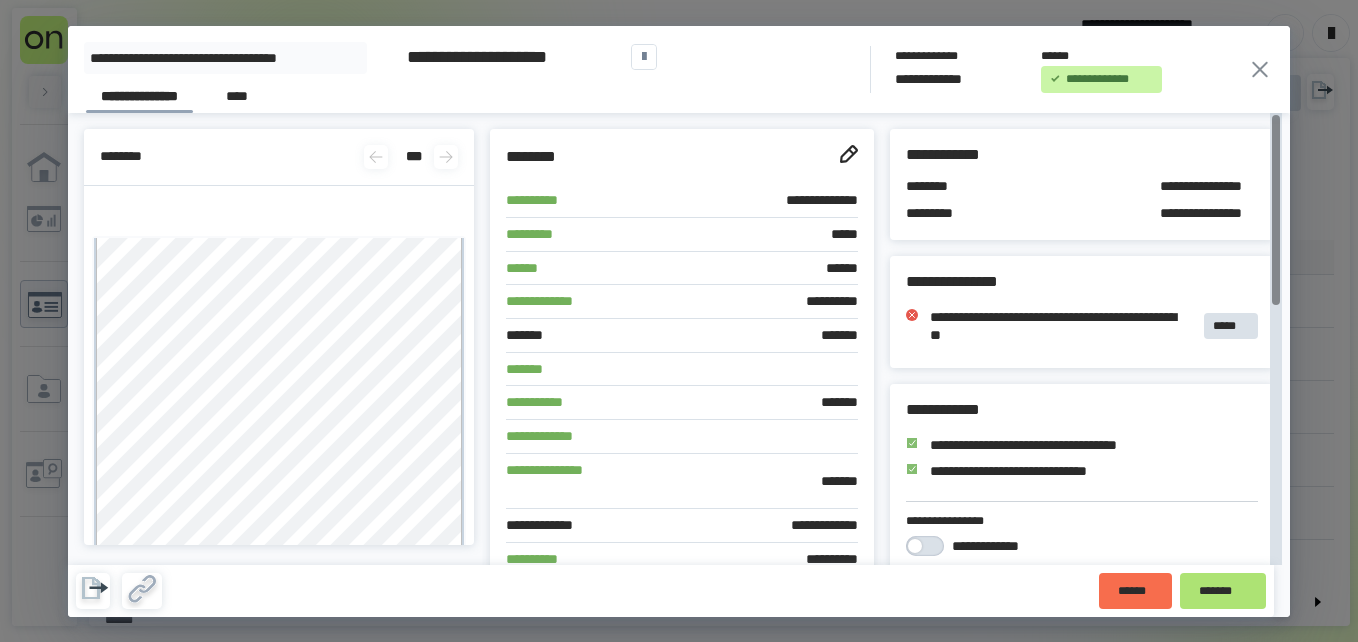 click on "*******" at bounding box center (1223, 591) 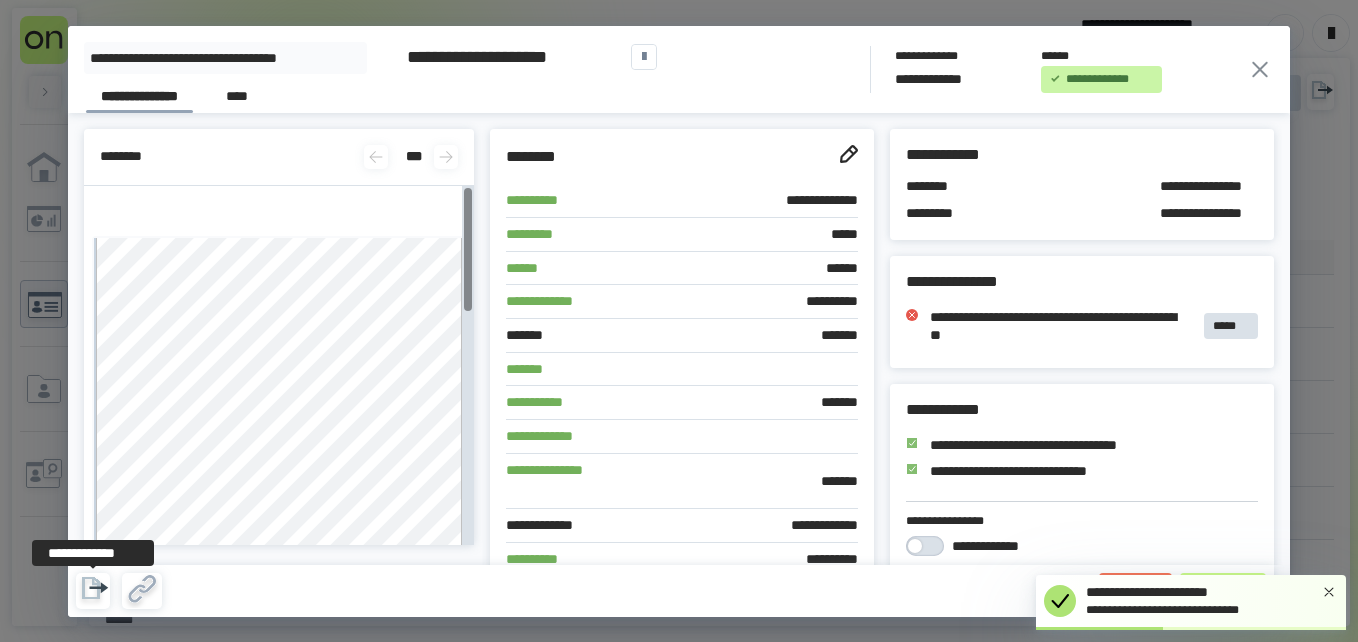 click 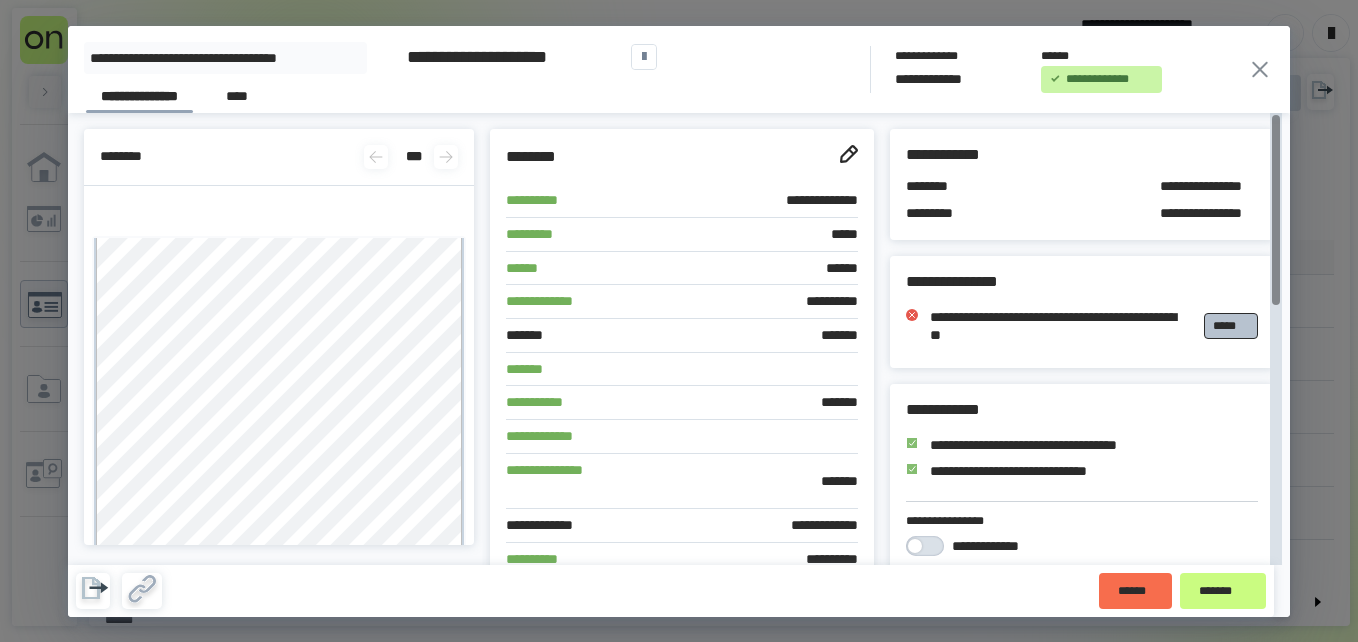 click on "*****" at bounding box center (1231, 326) 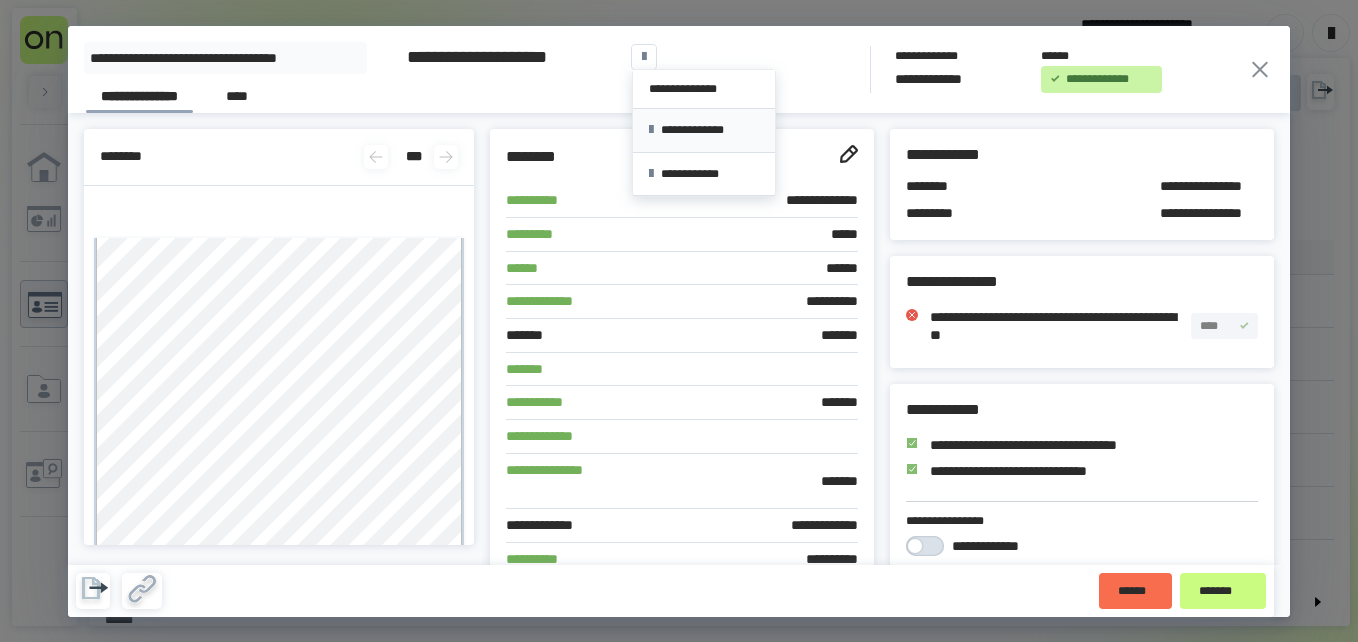 click on "**********" at bounding box center (704, 130) 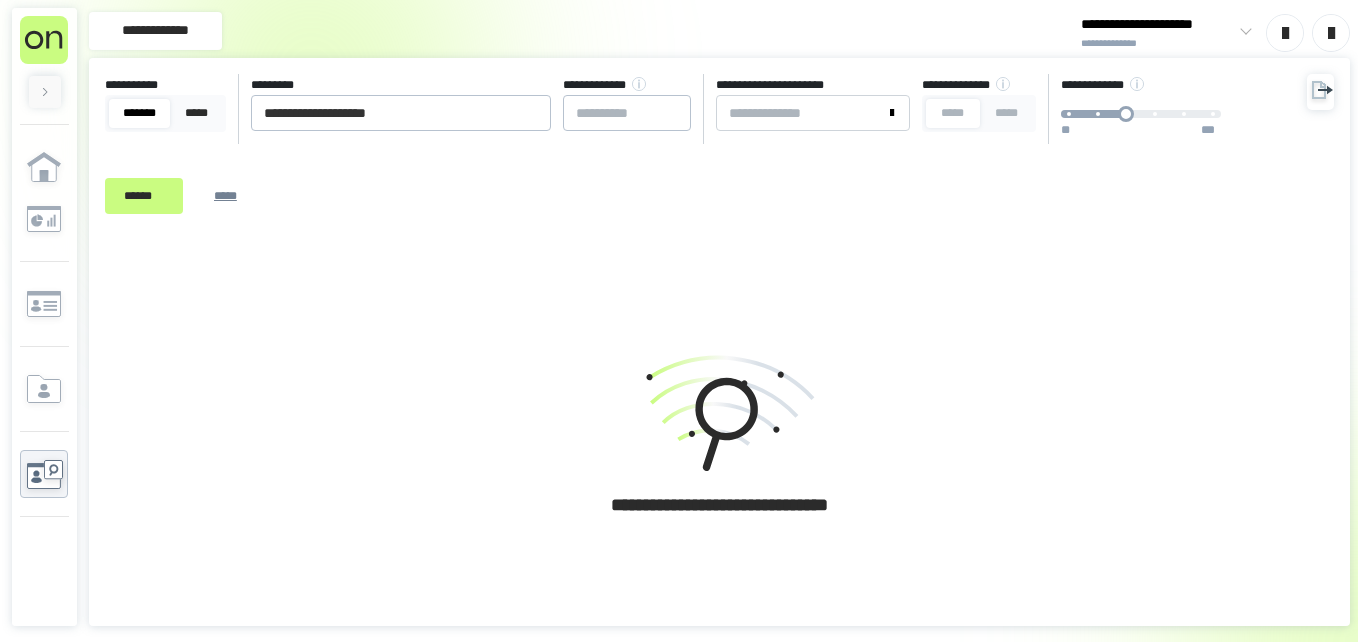 scroll, scrollTop: 0, scrollLeft: 0, axis: both 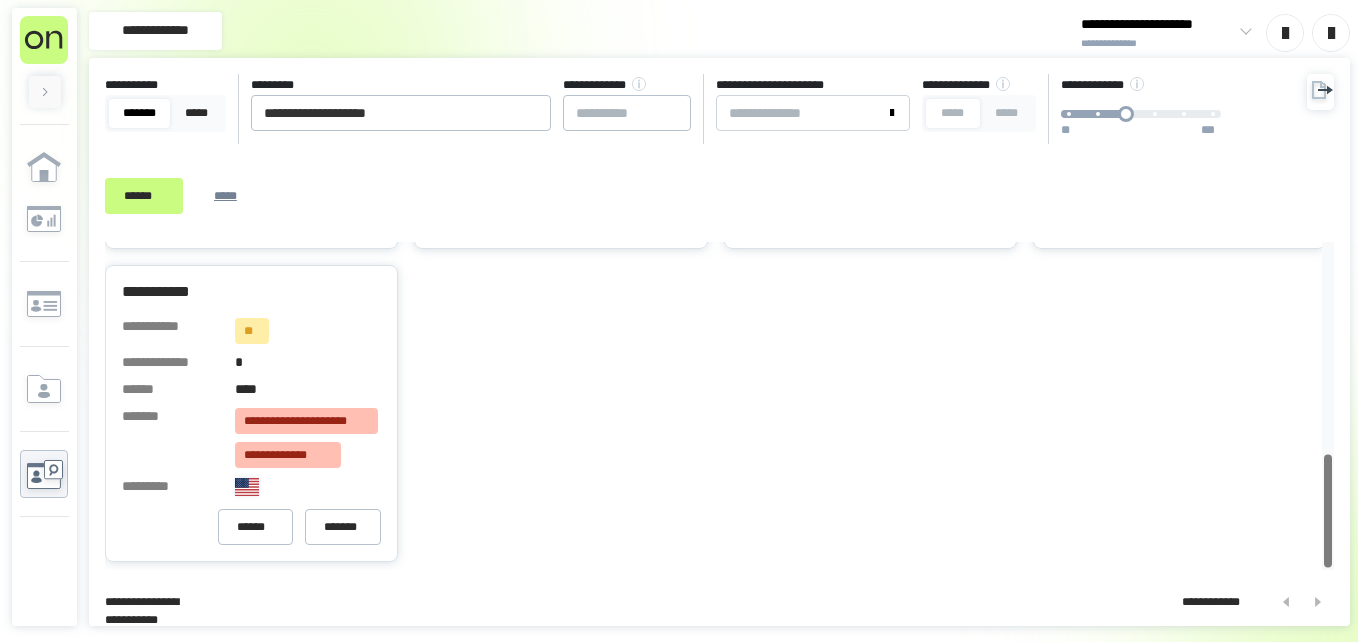 drag, startPoint x: 1324, startPoint y: 336, endPoint x: 1358, endPoint y: 626, distance: 291.9863 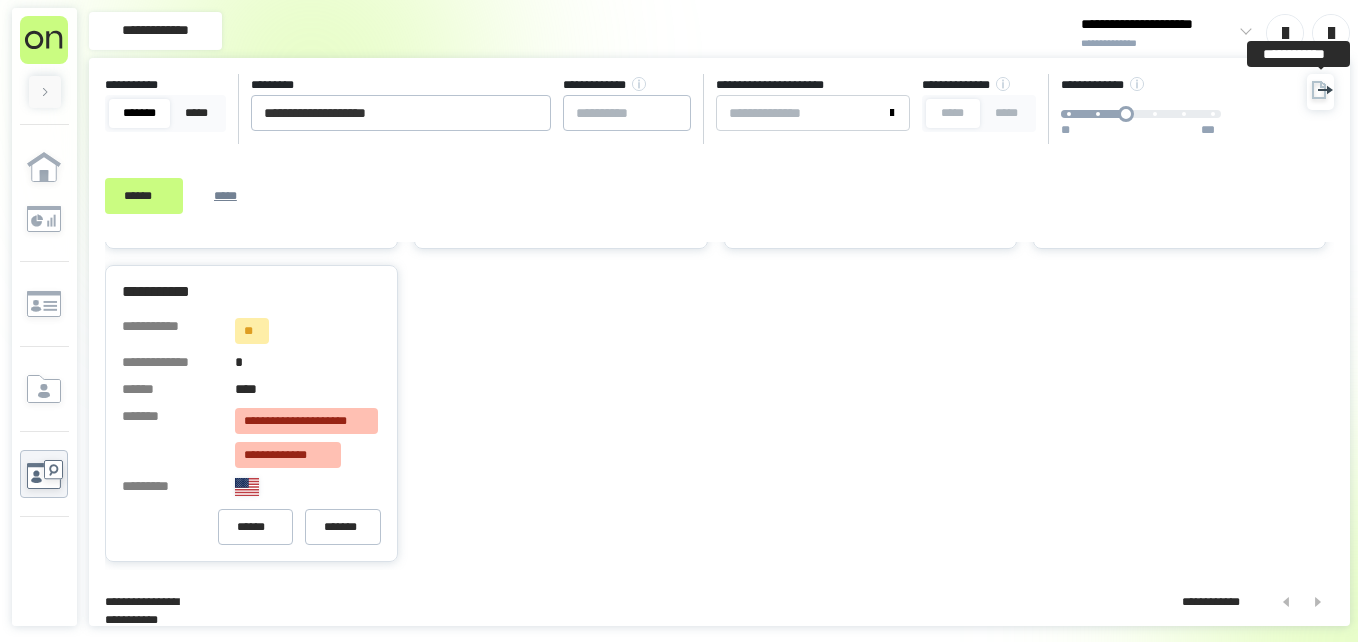 click 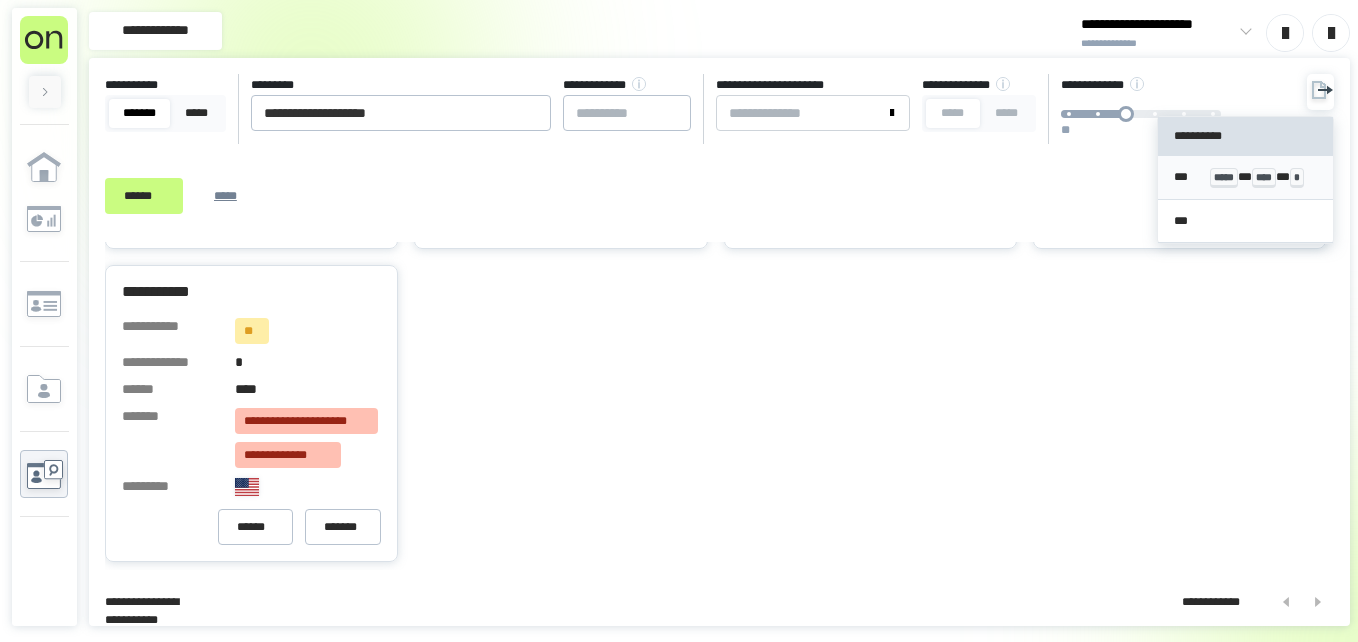 click on "*** ***** * **** *   *" at bounding box center (1245, 177) 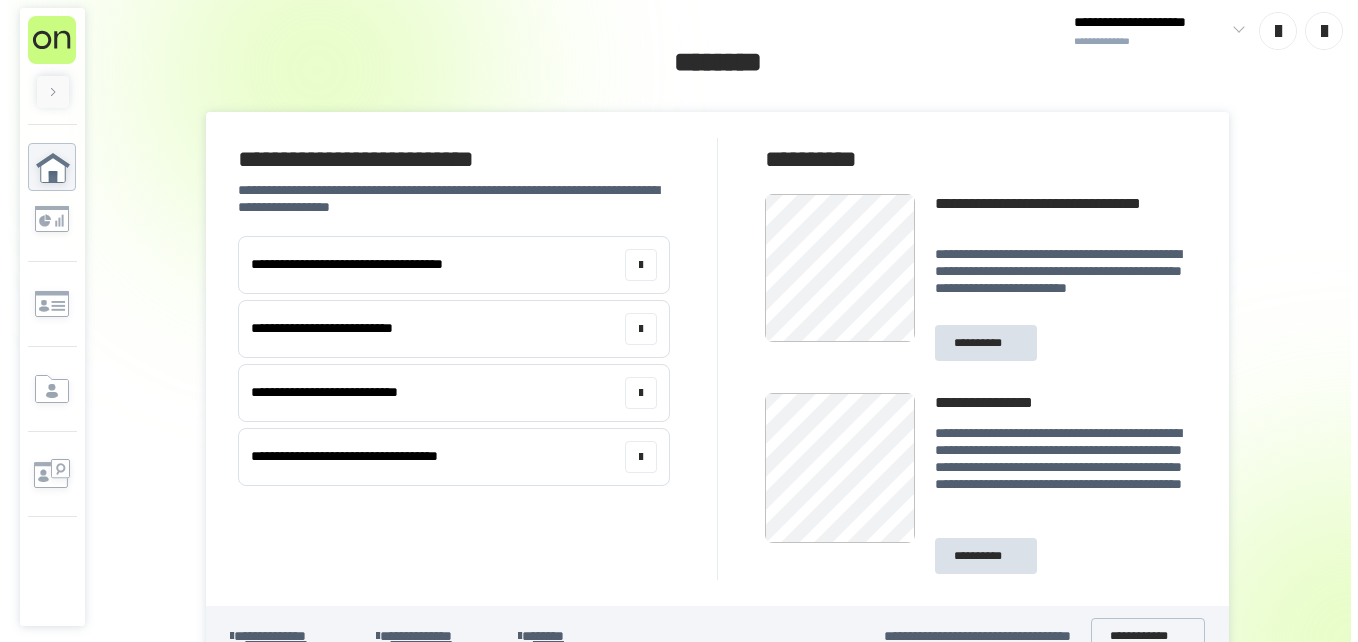 scroll, scrollTop: 0, scrollLeft: 0, axis: both 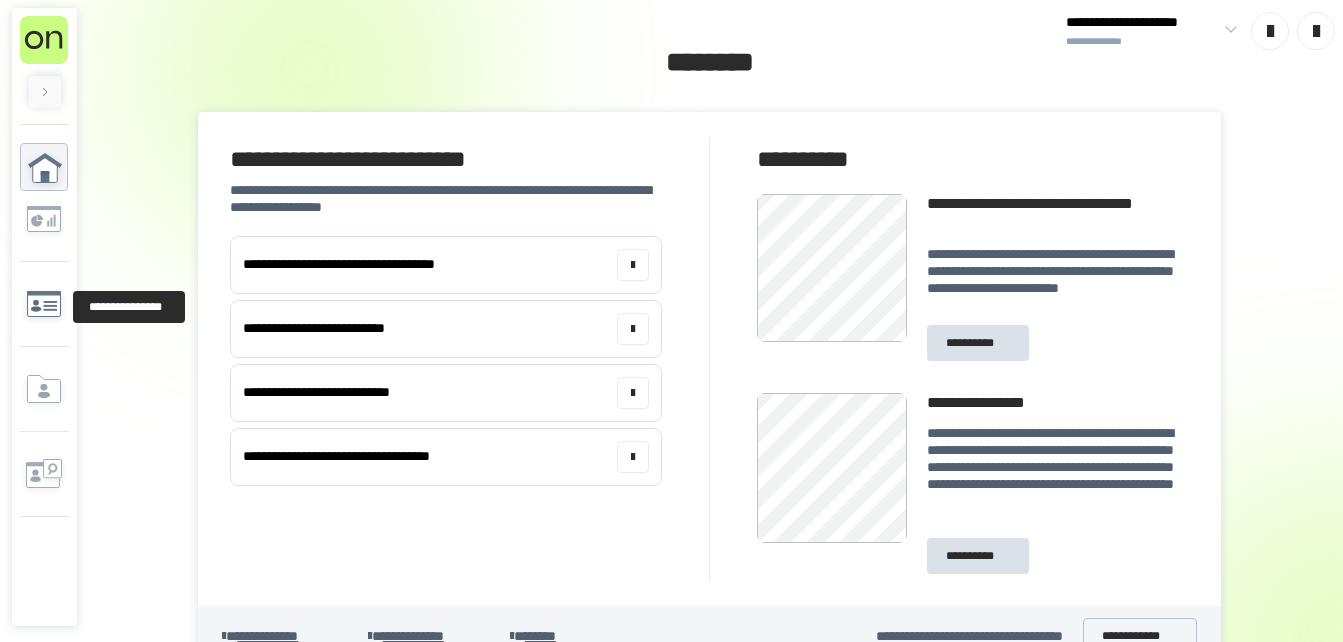 click 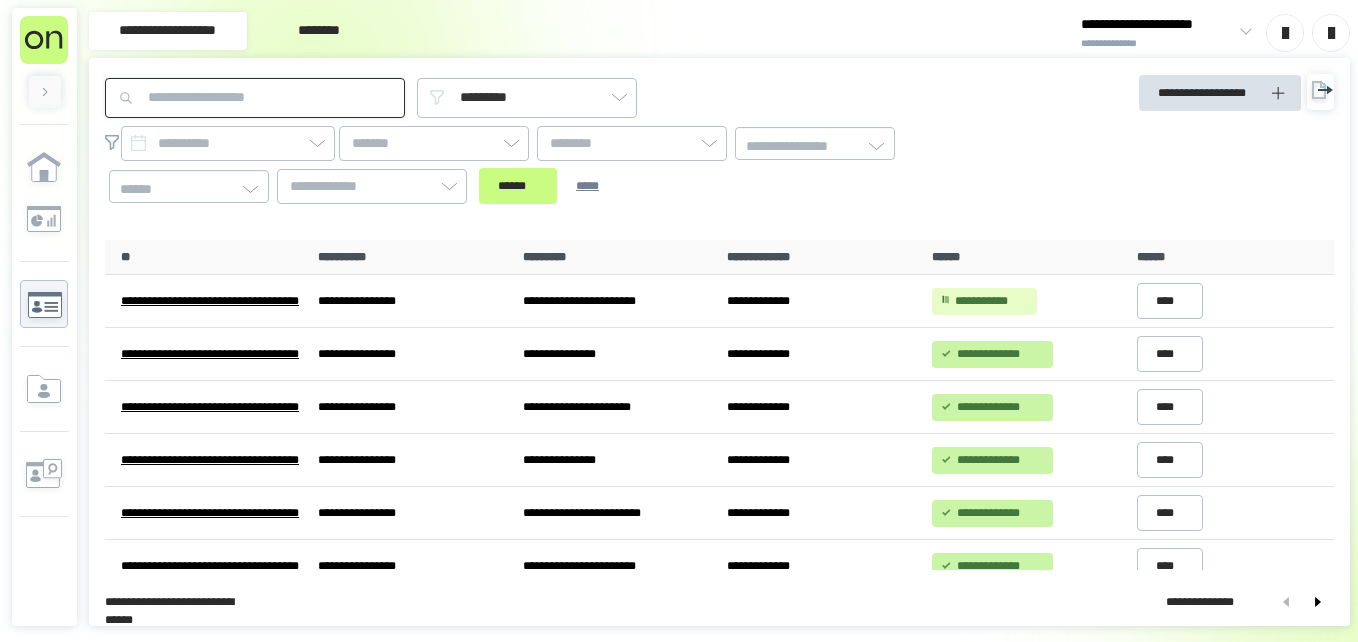 click at bounding box center (255, 98) 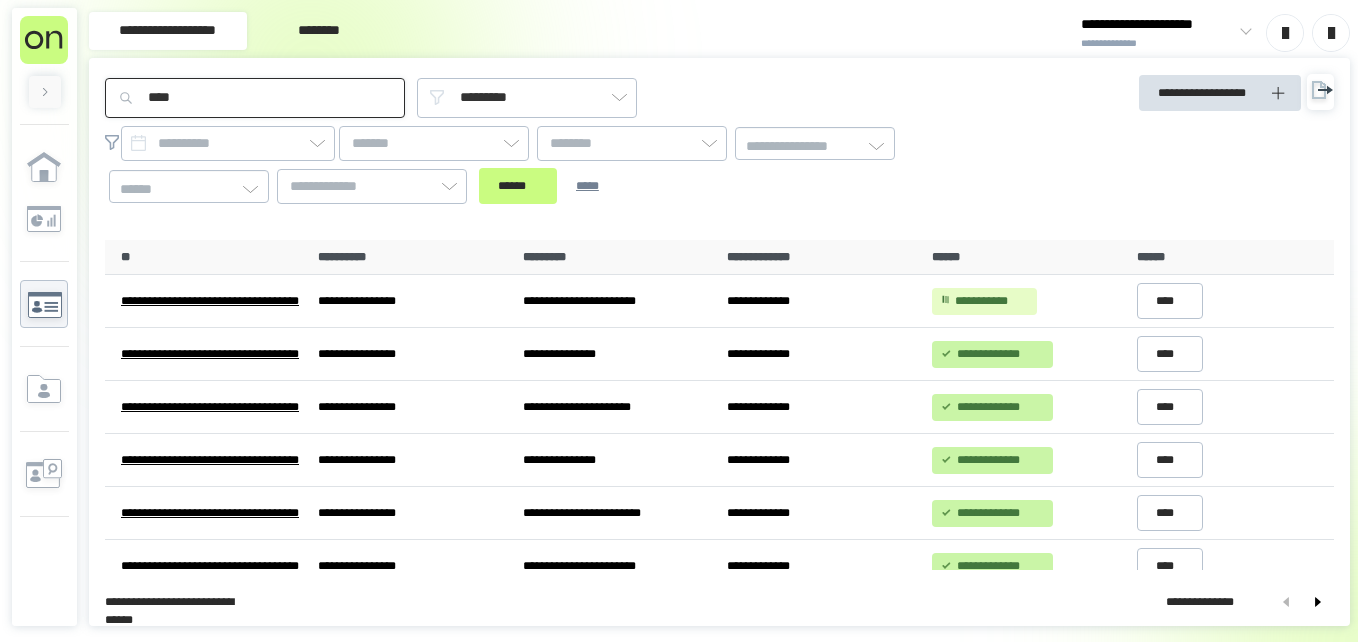 click on "******" at bounding box center (518, 186) 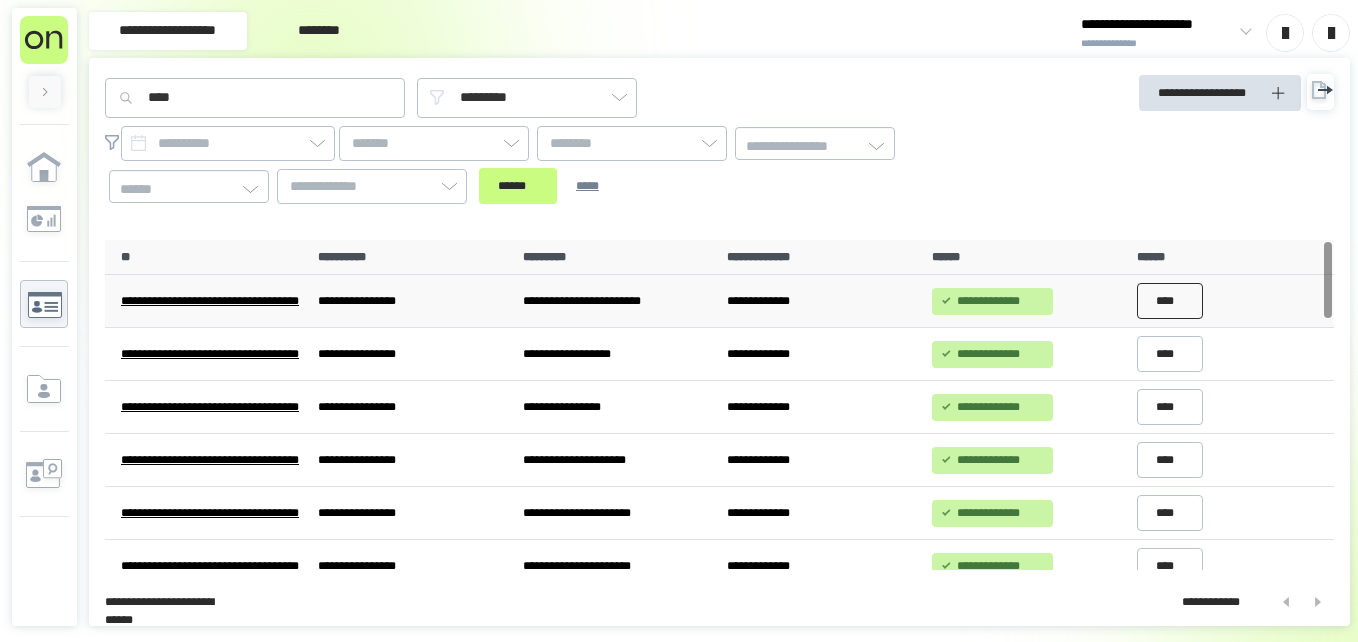 click on "****" at bounding box center (1170, 301) 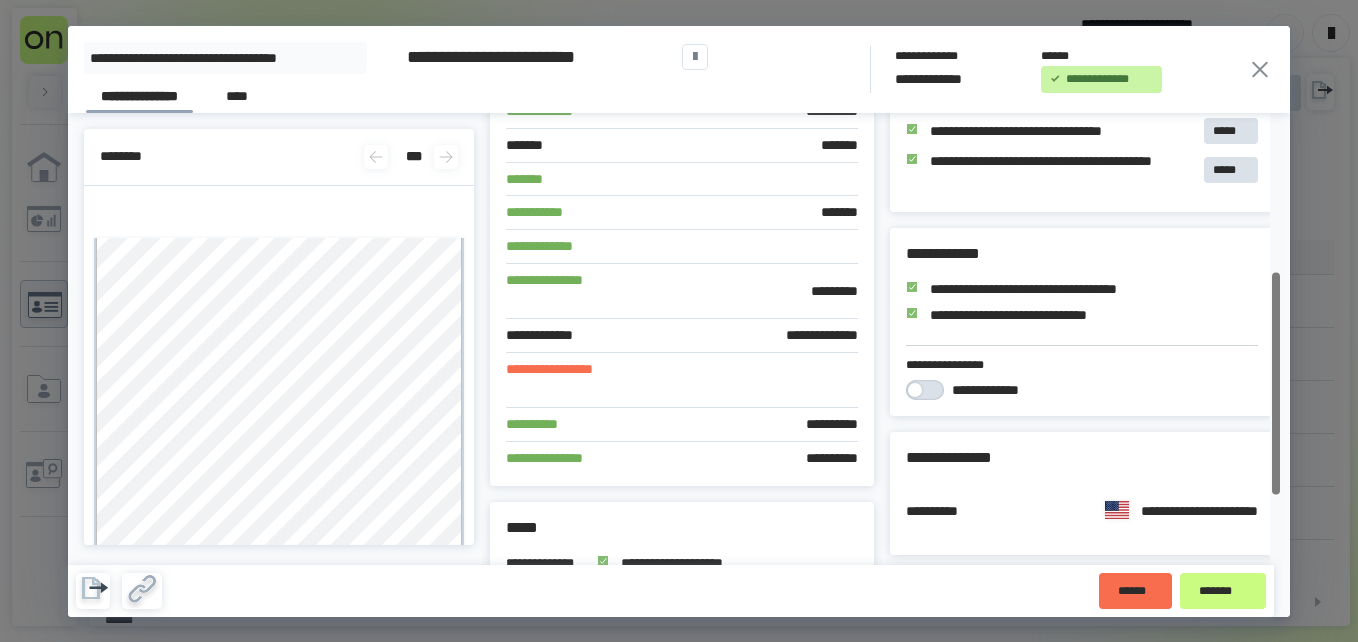 scroll, scrollTop: 461, scrollLeft: 0, axis: vertical 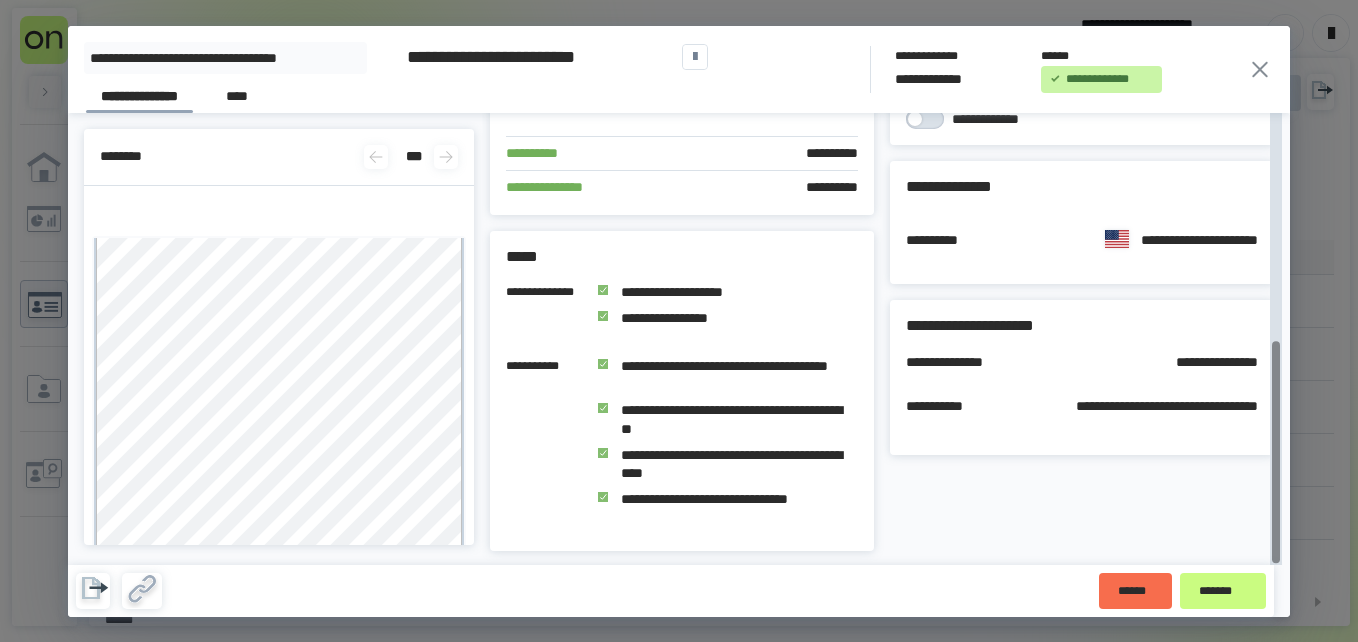 drag, startPoint x: 1279, startPoint y: 299, endPoint x: 1271, endPoint y: 582, distance: 283.11304 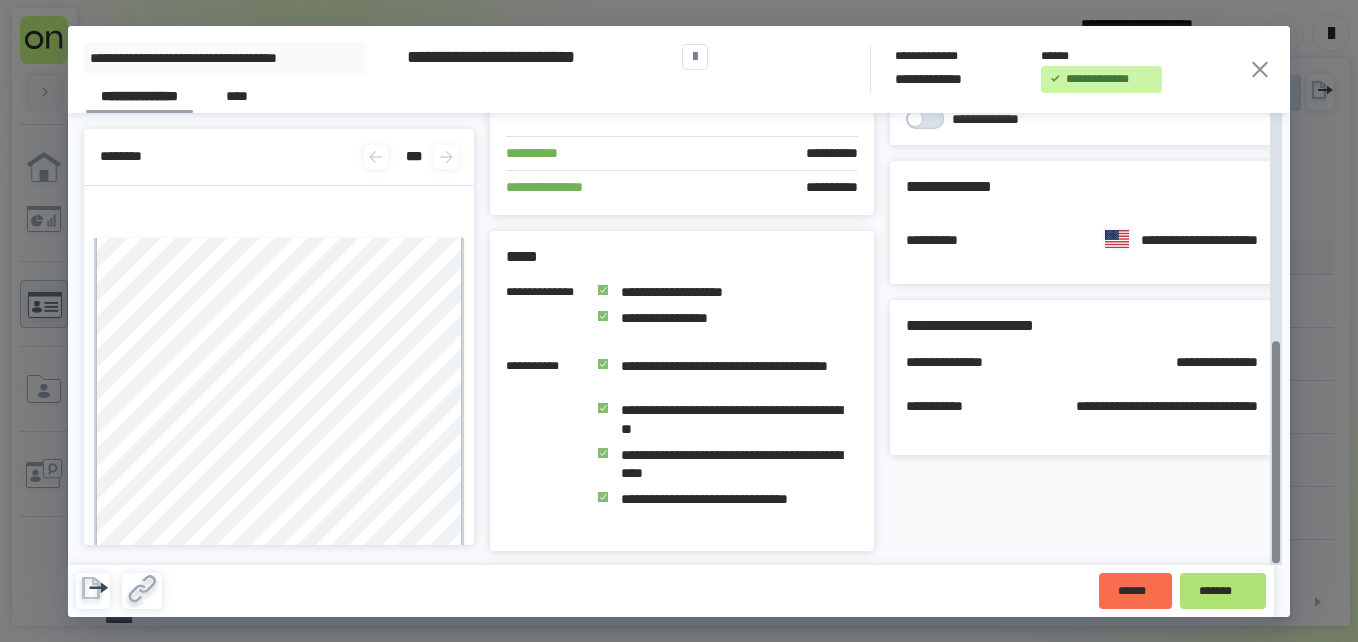 click on "*******" at bounding box center (1223, 591) 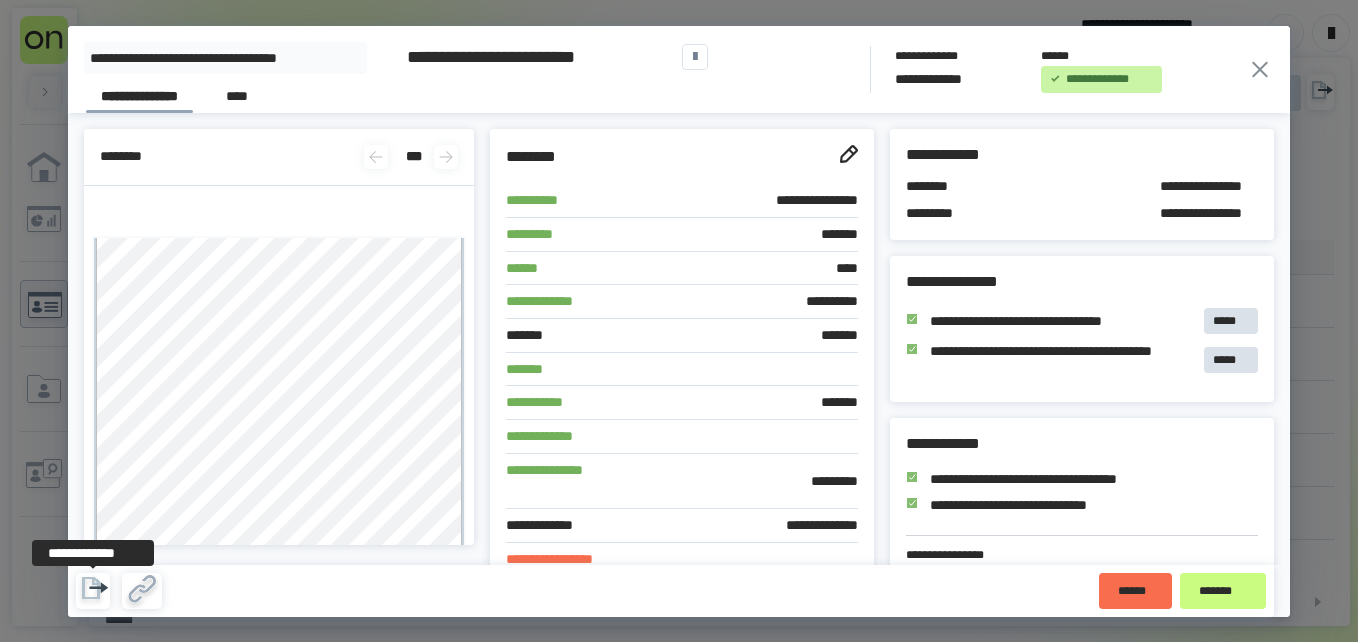 click 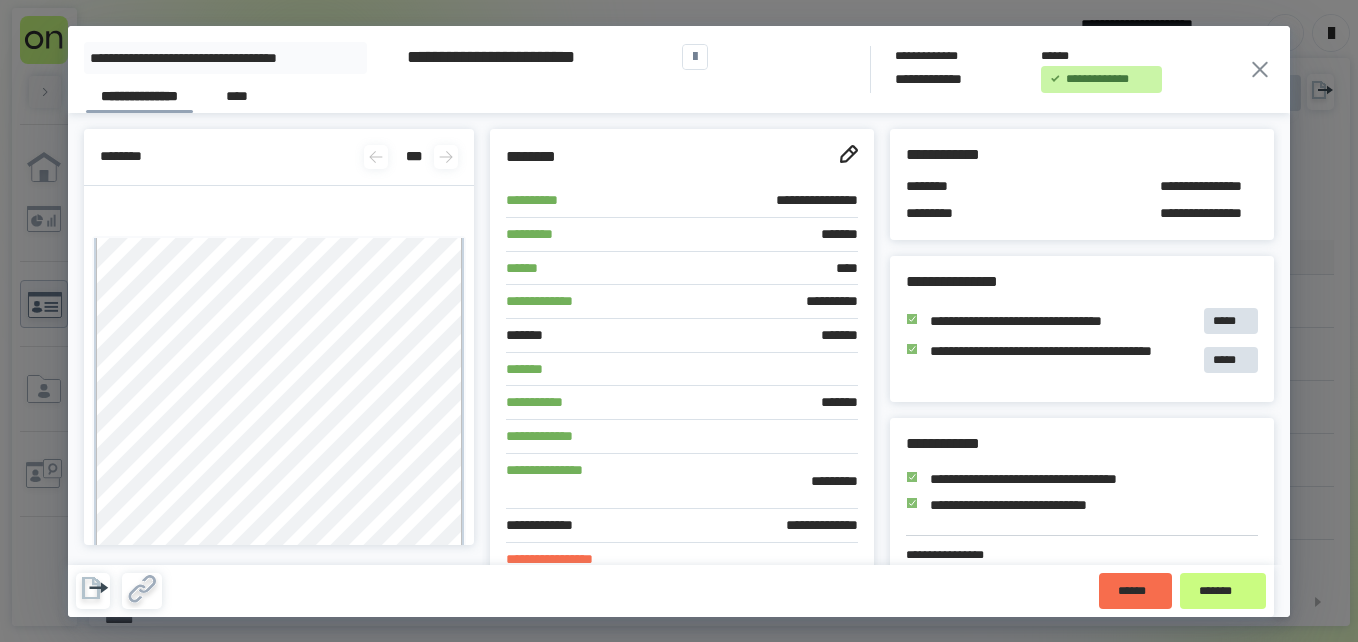 click 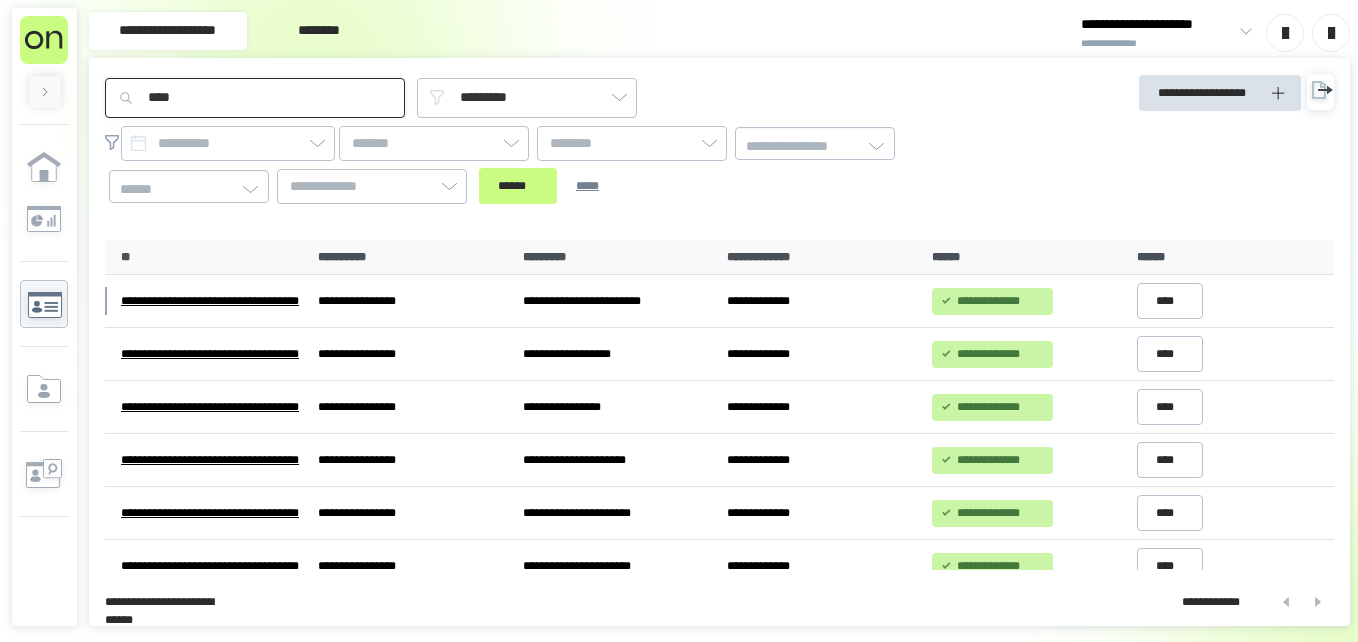 drag, startPoint x: 186, startPoint y: 98, endPoint x: 0, endPoint y: 138, distance: 190.25246 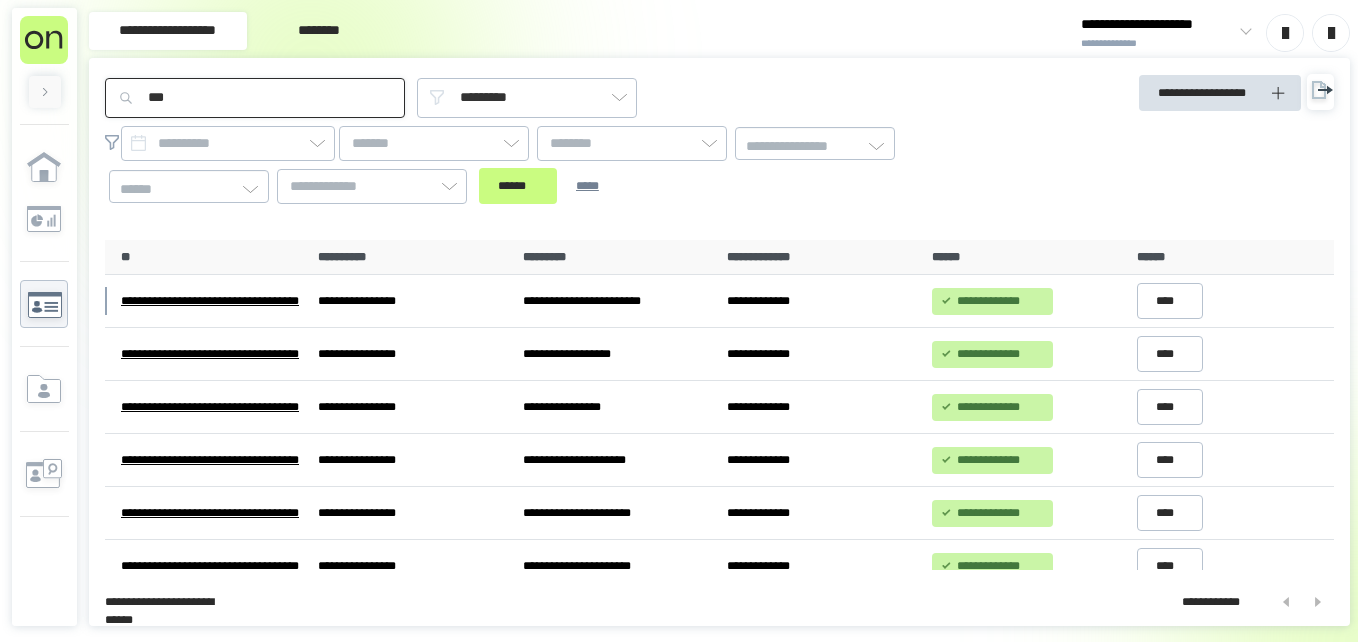 click on "******" at bounding box center [518, 186] 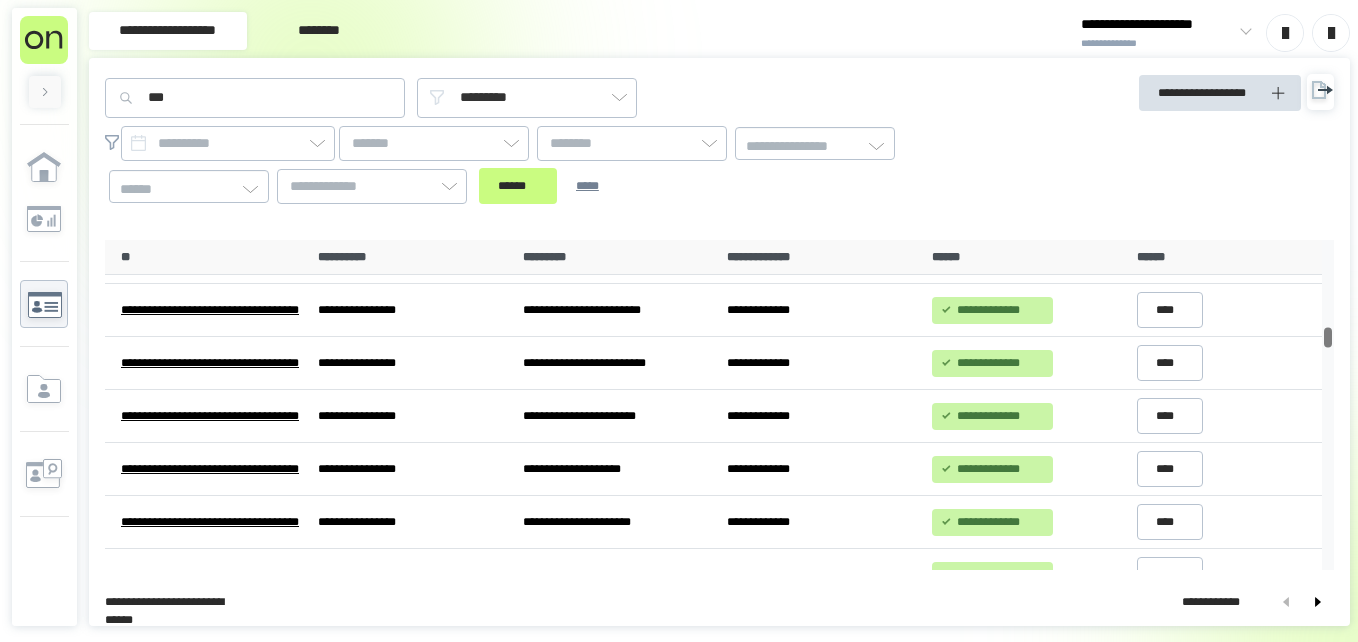 scroll, scrollTop: 0, scrollLeft: 0, axis: both 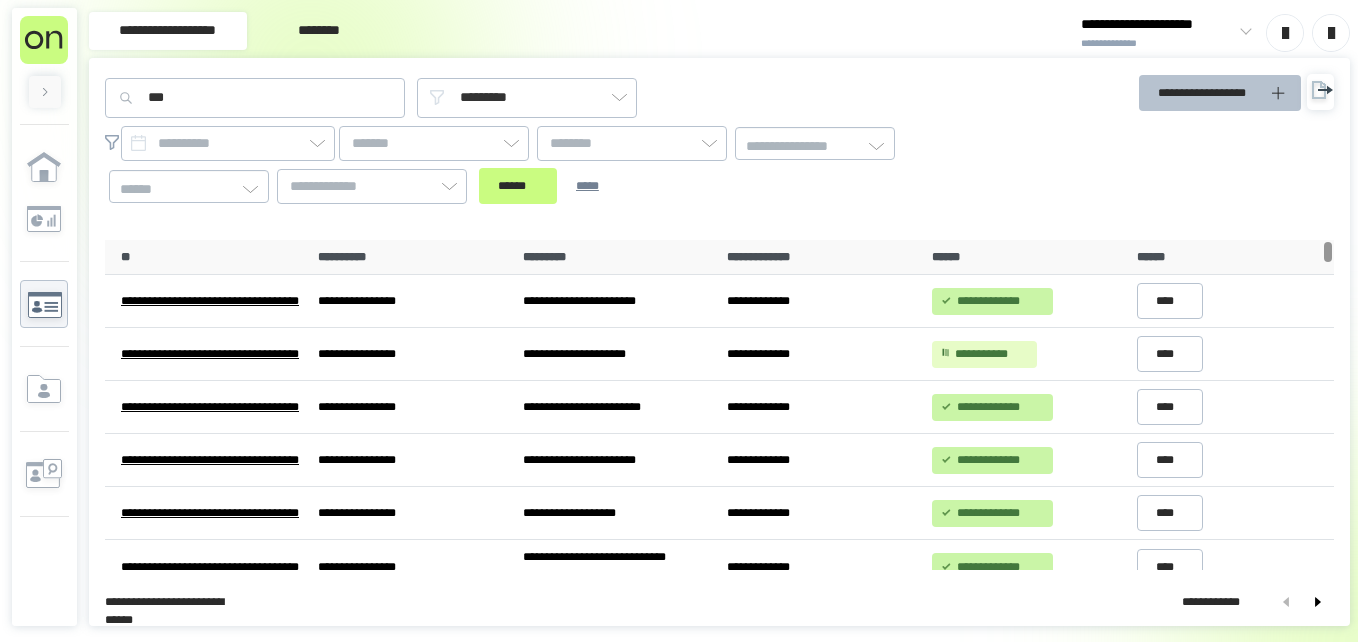 drag, startPoint x: 1326, startPoint y: 254, endPoint x: 1283, endPoint y: 76, distance: 183.12018 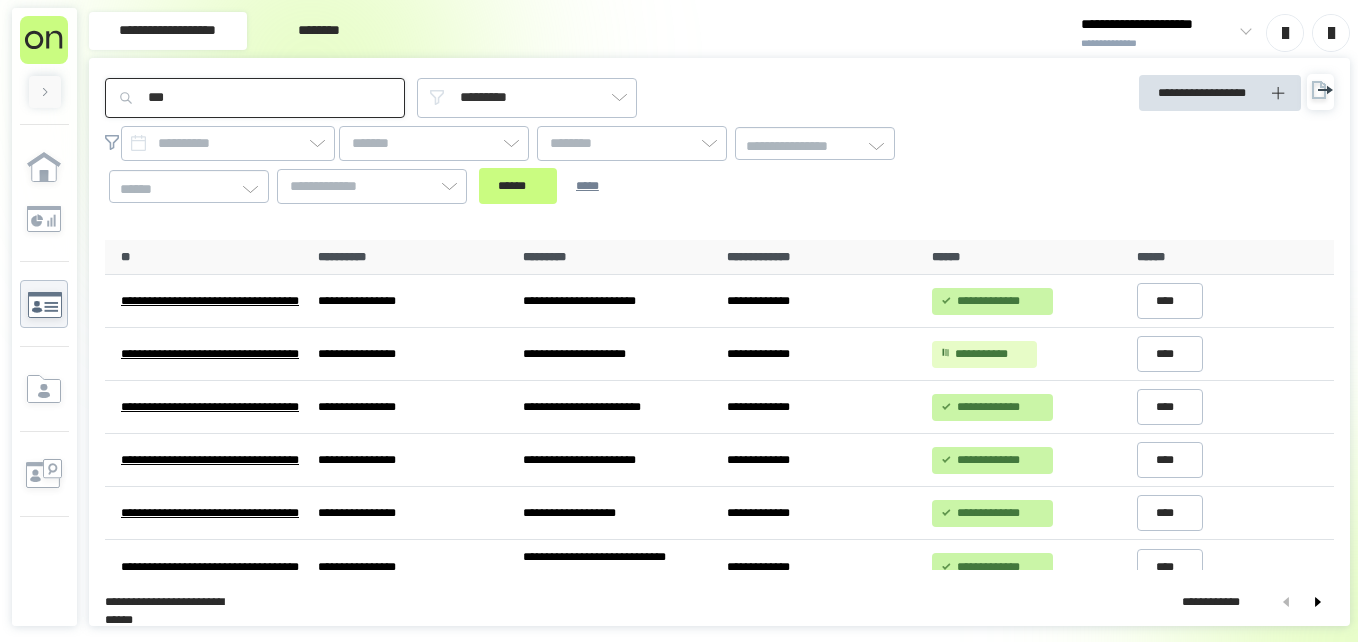 drag, startPoint x: 206, startPoint y: 102, endPoint x: 43, endPoint y: 102, distance: 163 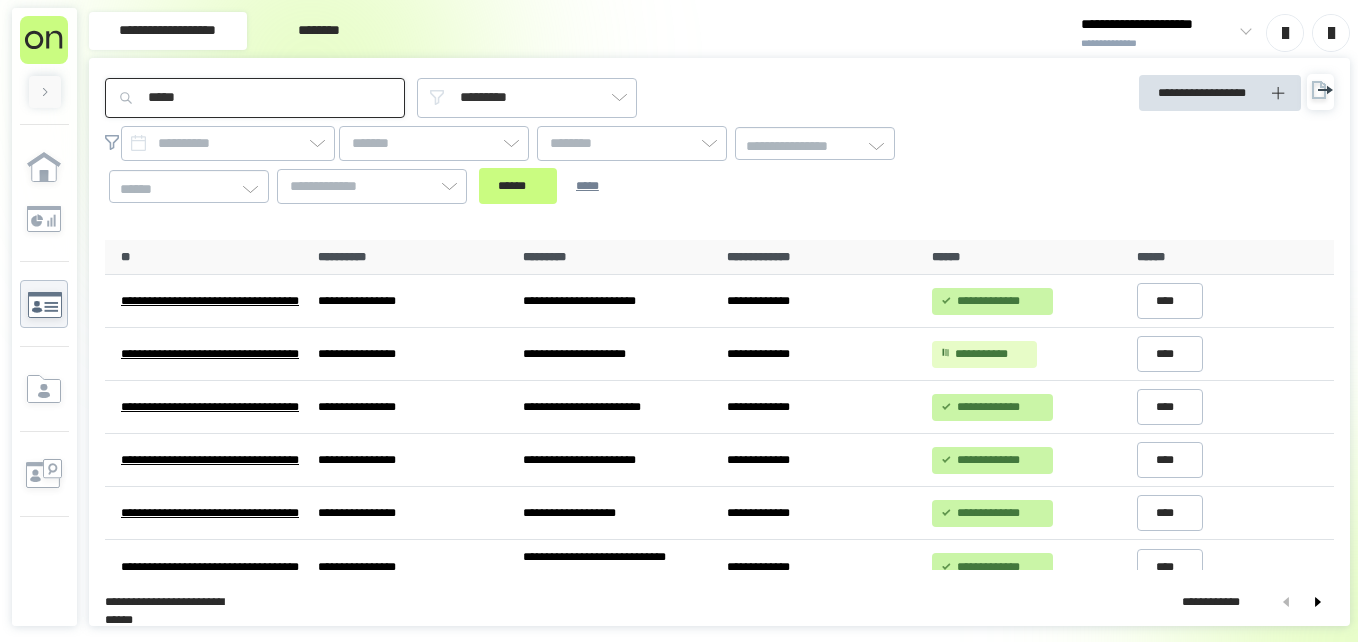 click on "******" at bounding box center [518, 186] 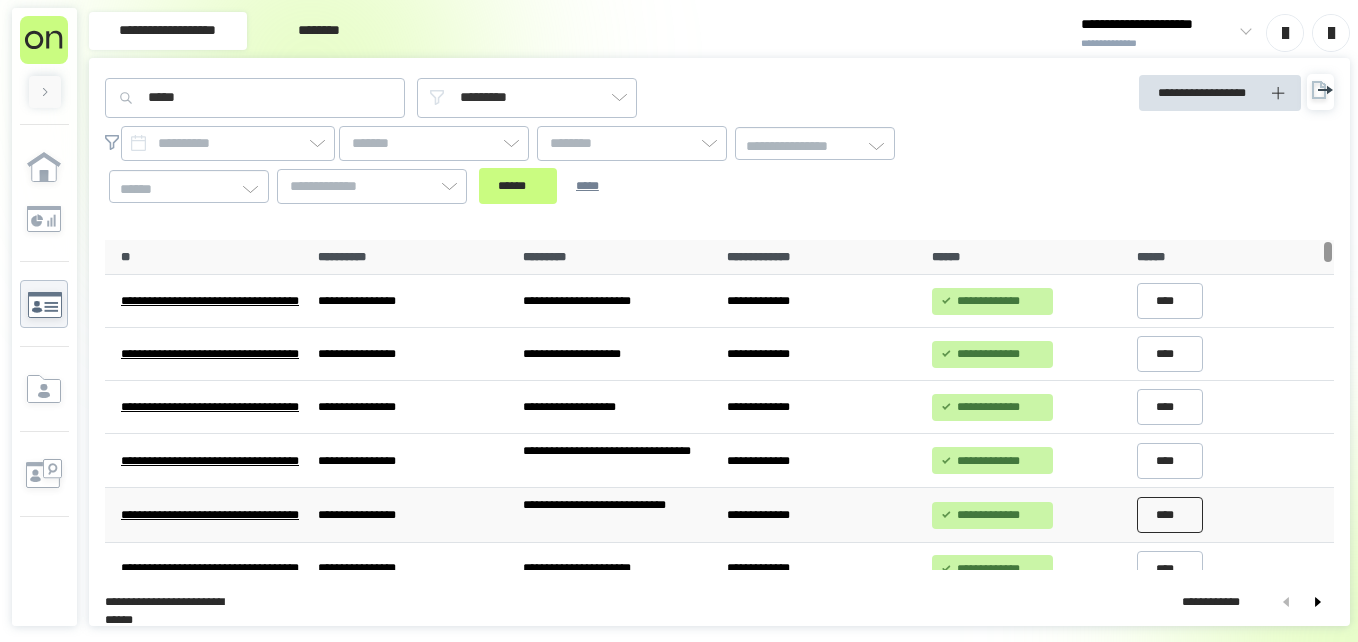 click on "****" at bounding box center (1170, 515) 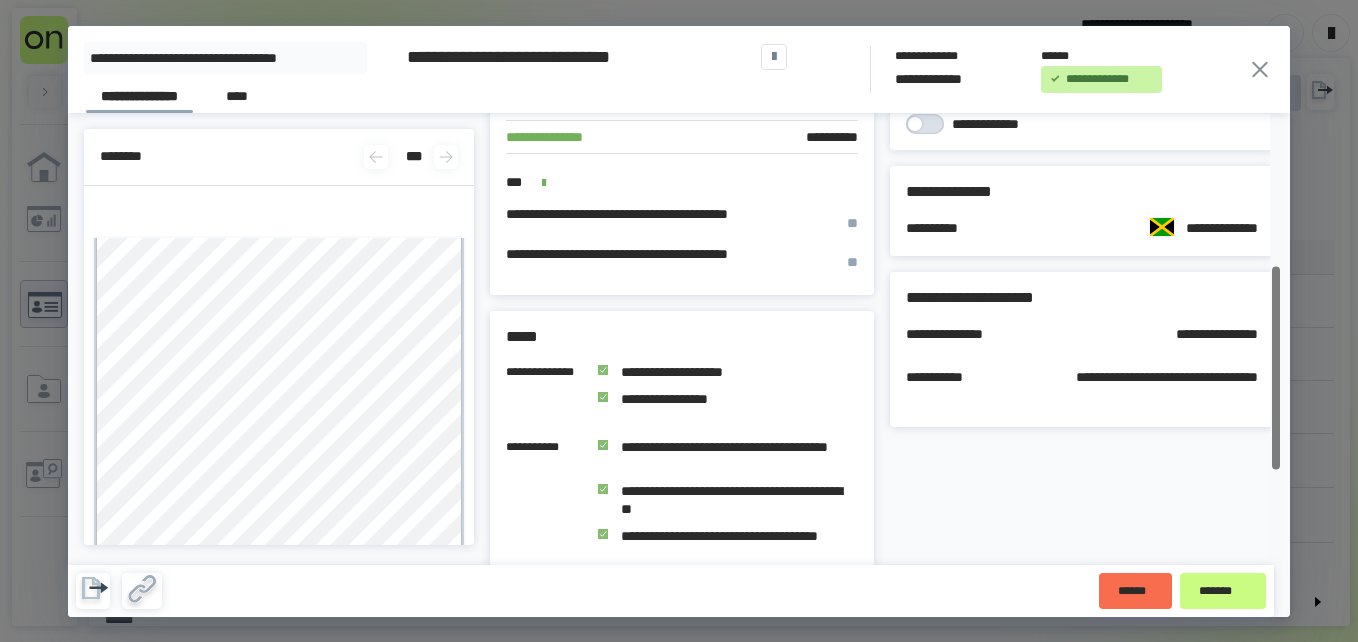 scroll, scrollTop: 547, scrollLeft: 0, axis: vertical 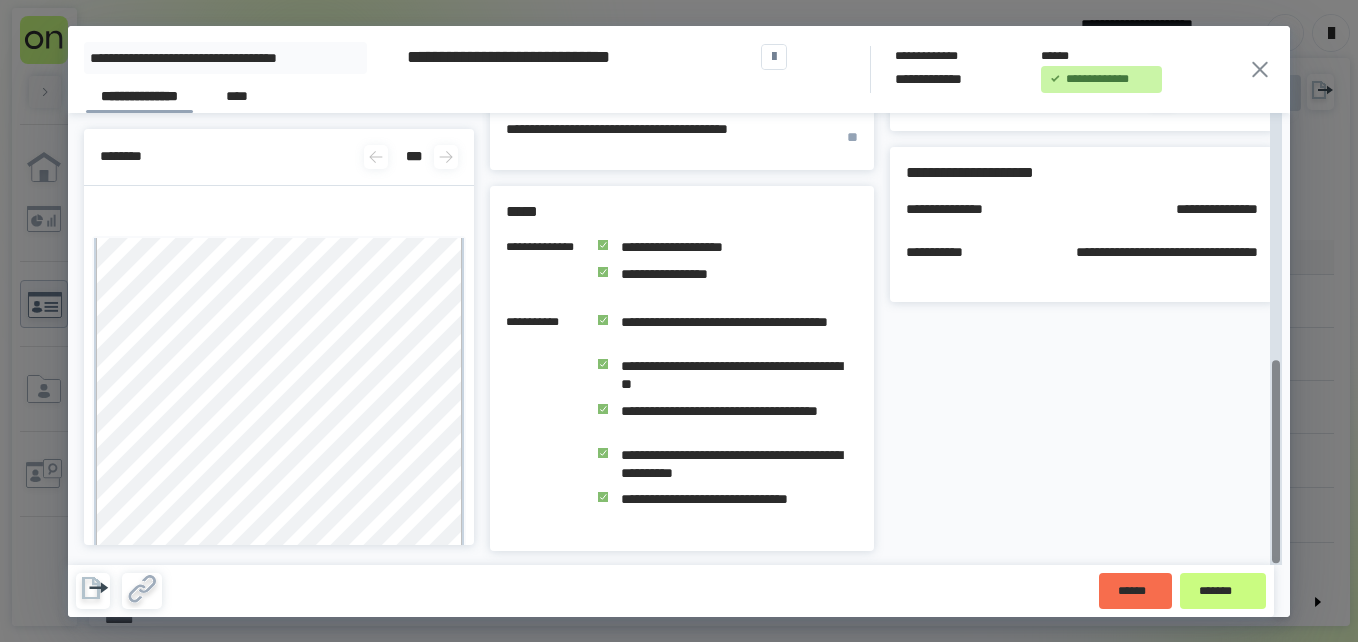 drag, startPoint x: 1278, startPoint y: 291, endPoint x: 1303, endPoint y: 585, distance: 295.061 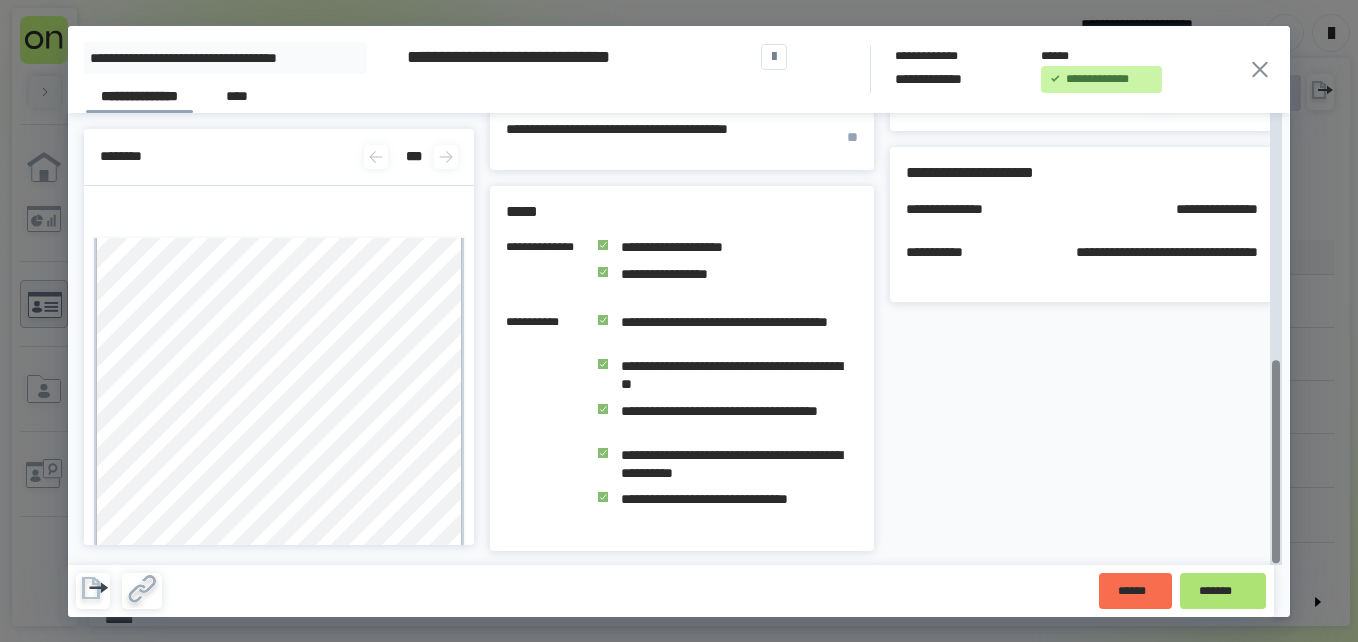 click on "*******" at bounding box center [1223, 591] 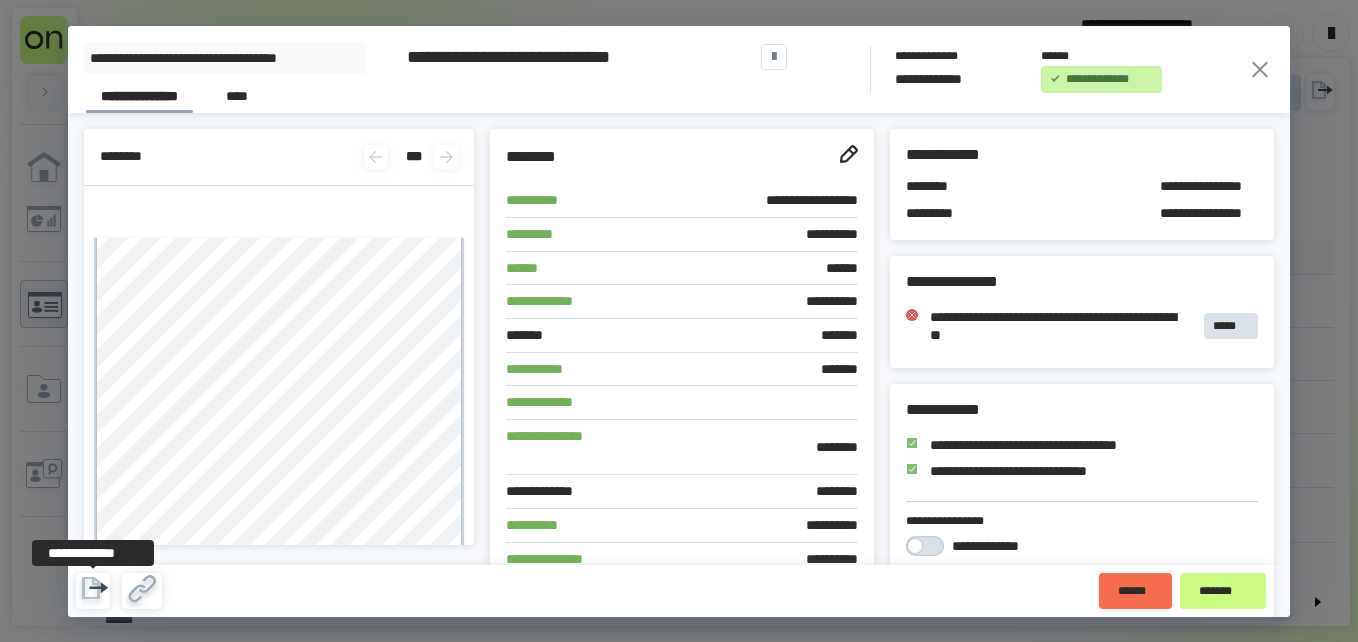 click 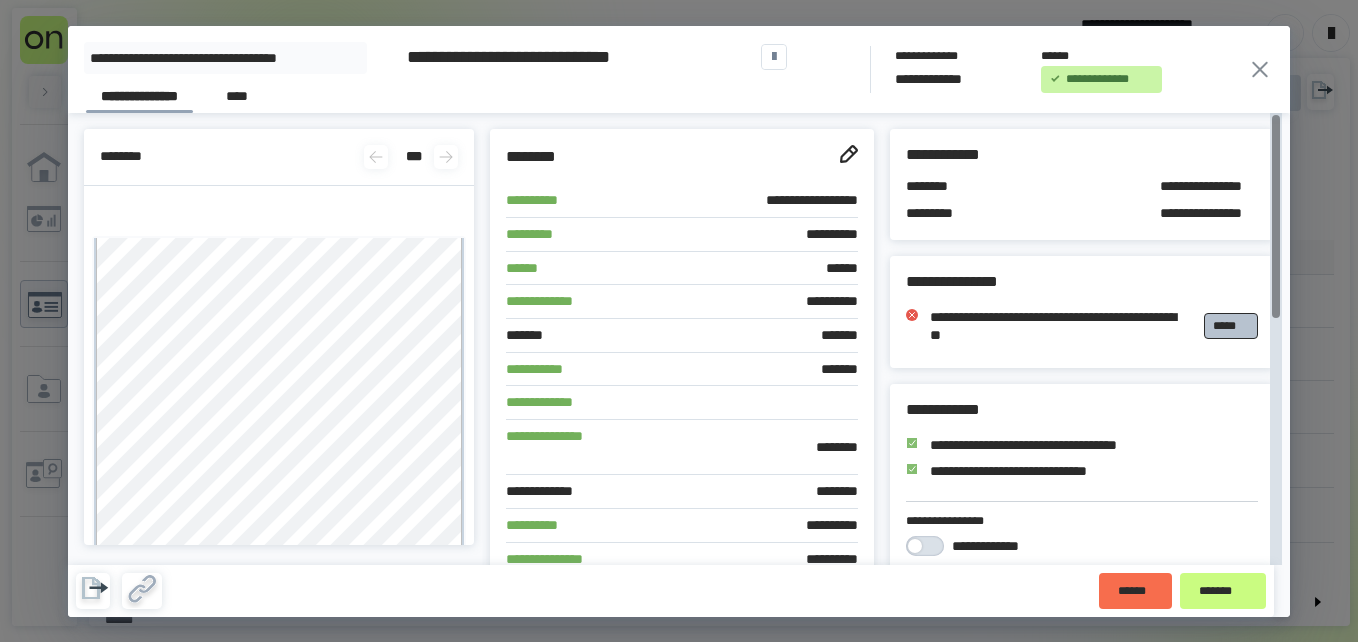 click on "*****" at bounding box center [1231, 326] 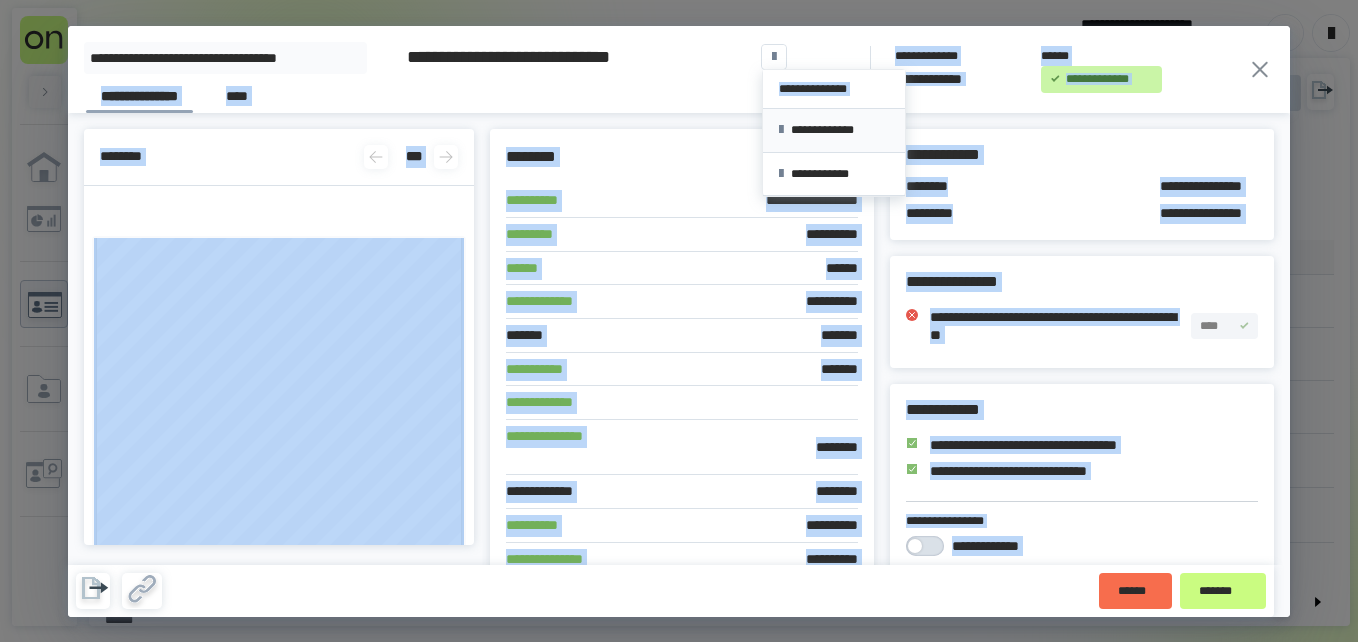 drag, startPoint x: 777, startPoint y: 60, endPoint x: 807, endPoint y: 131, distance: 77.07788 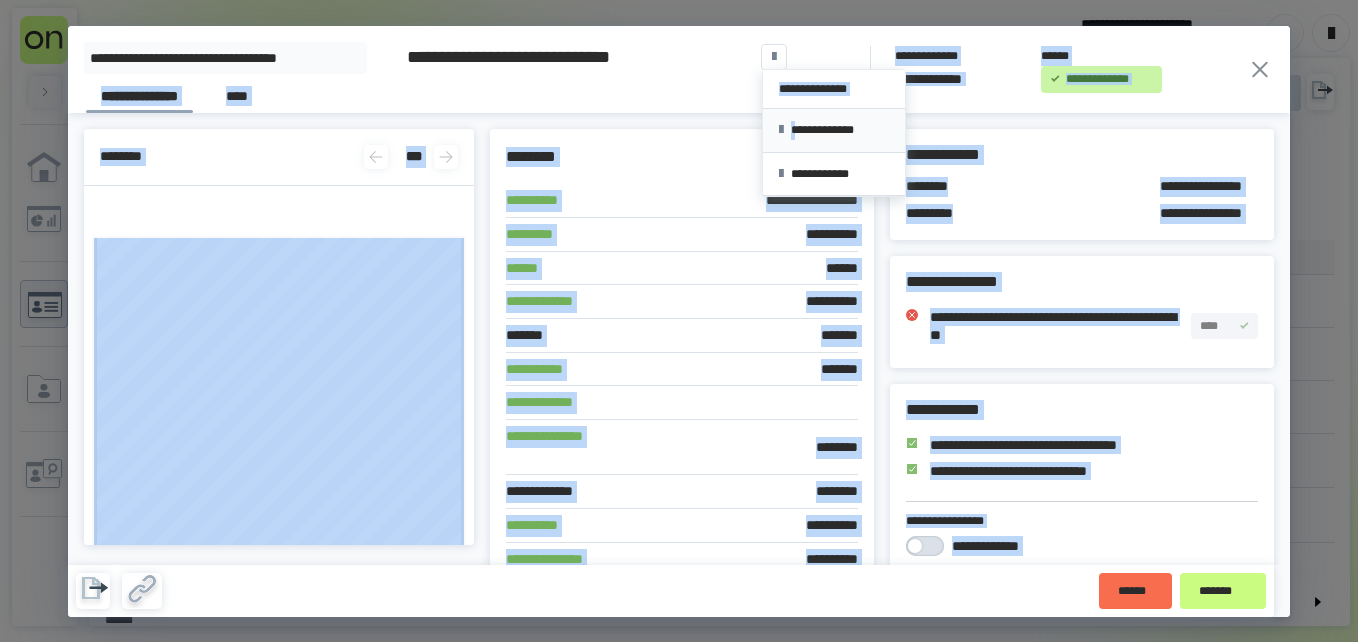 click on "**********" at bounding box center (834, 130) 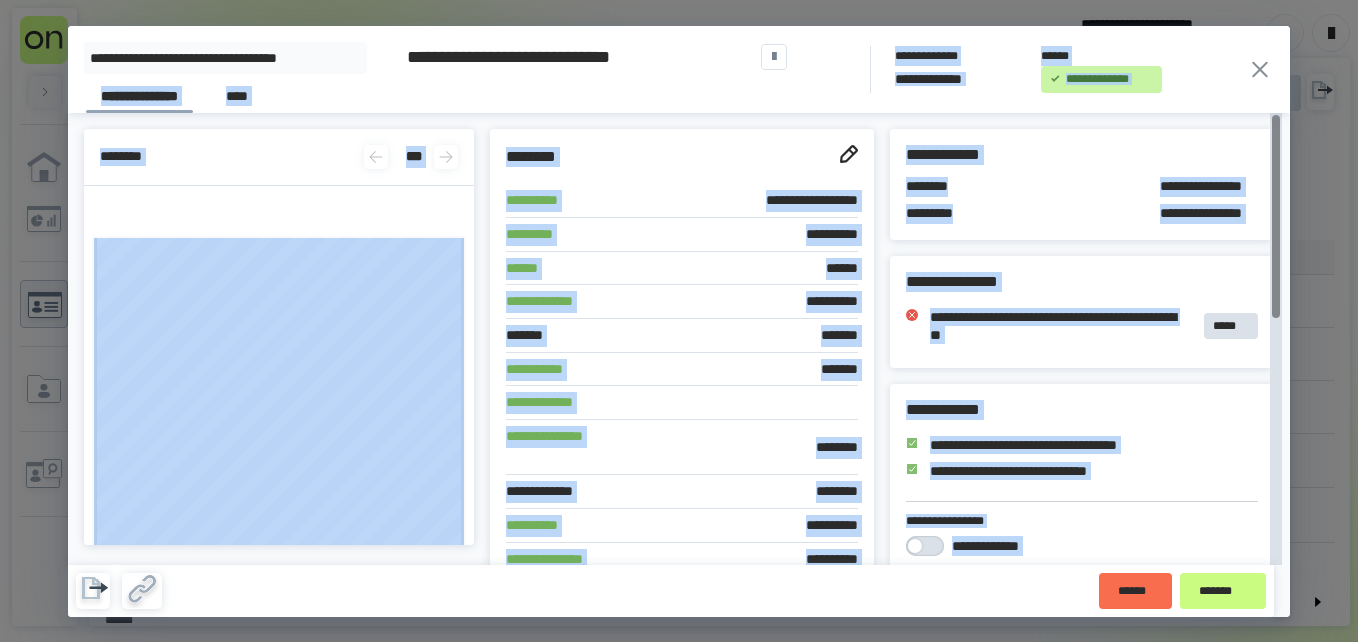 click on "**********" at bounding box center [345, 99] 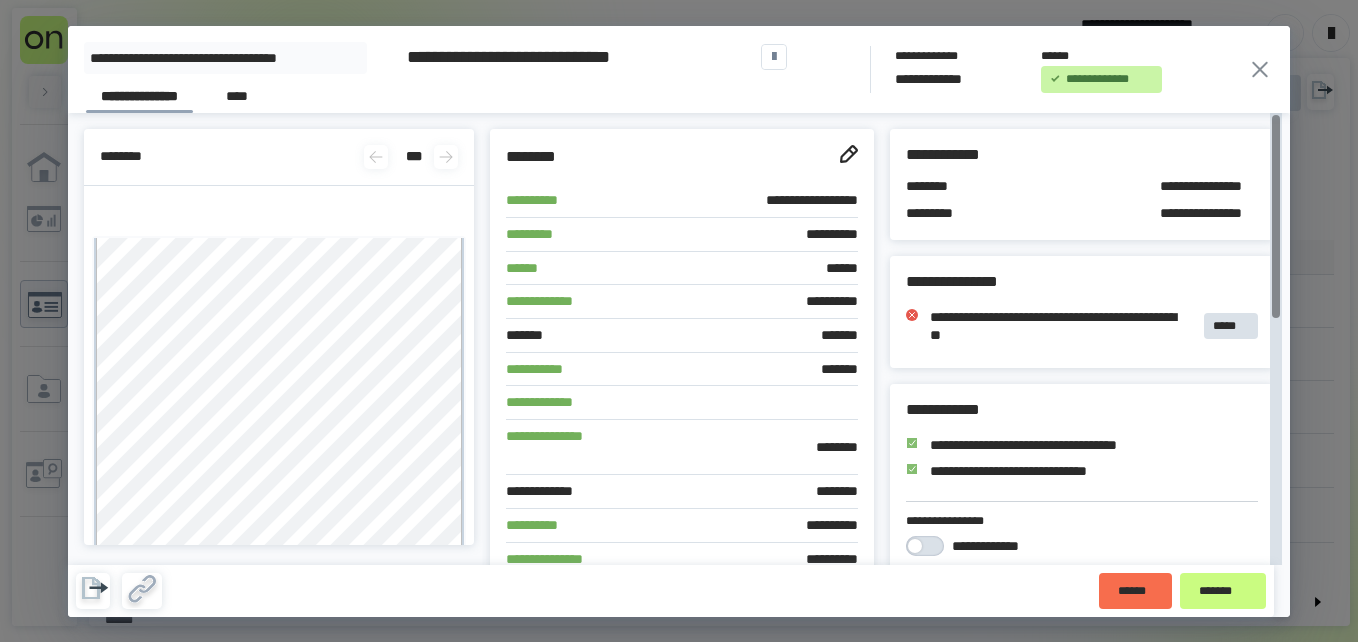 click 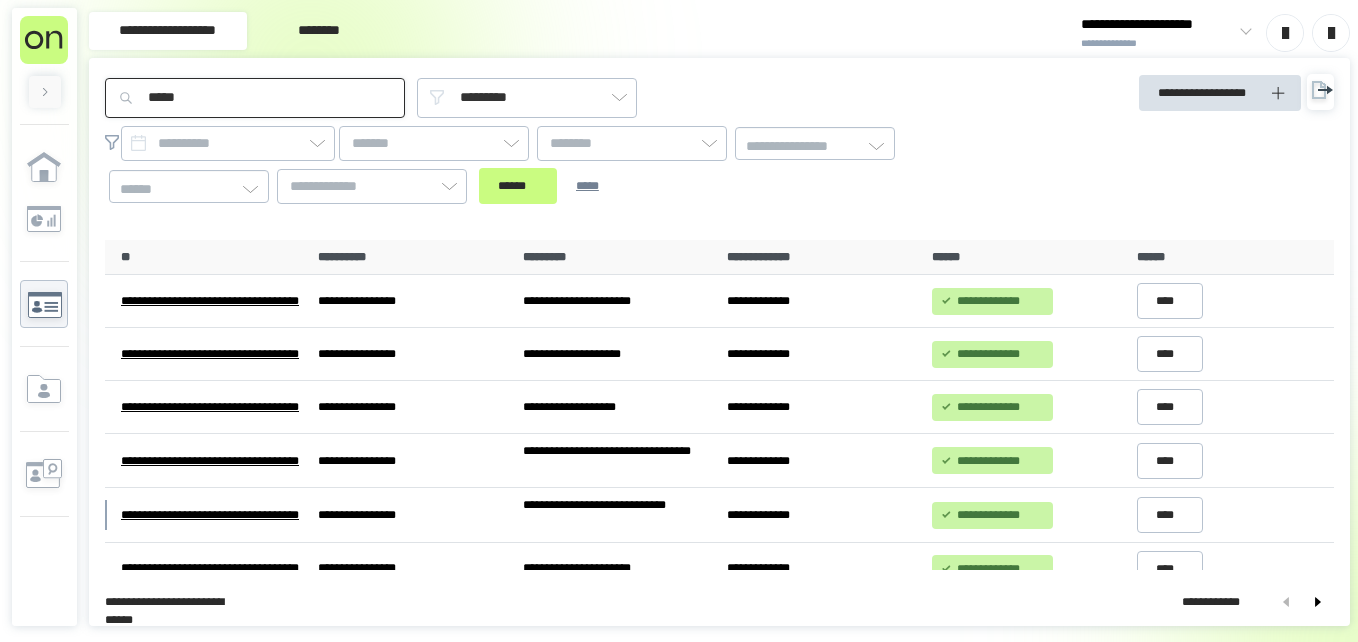 drag, startPoint x: 204, startPoint y: 97, endPoint x: 12, endPoint y: 119, distance: 193.2563 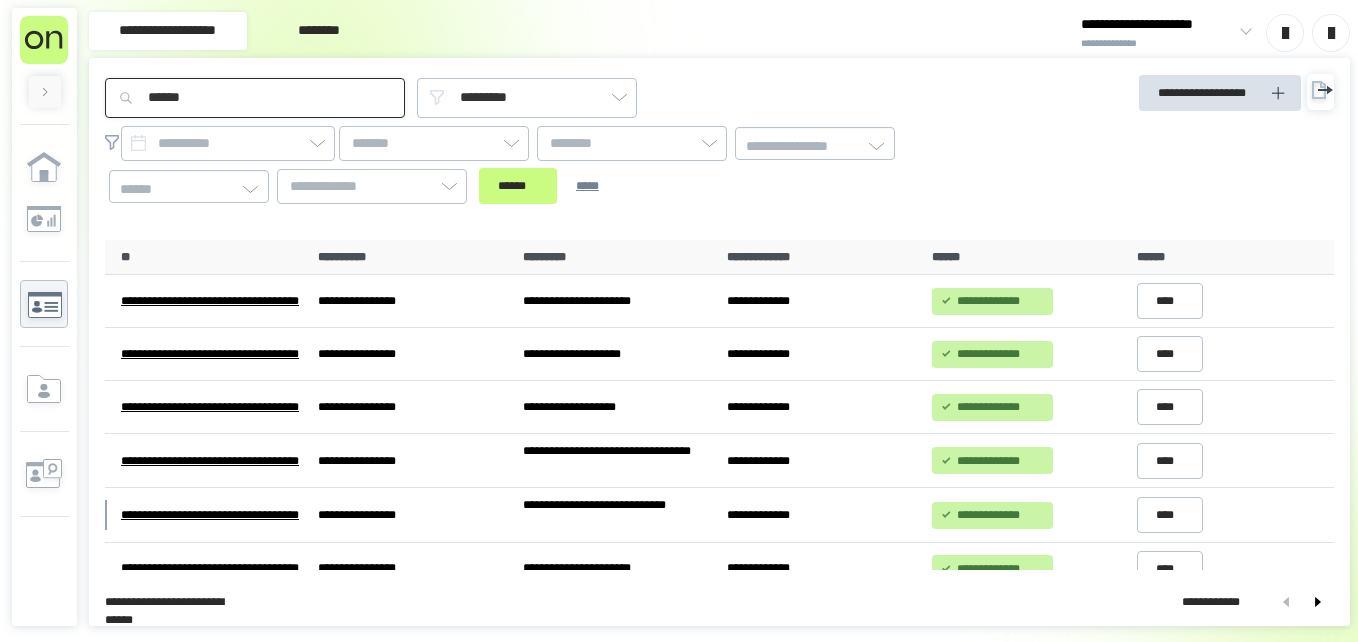 type on "******" 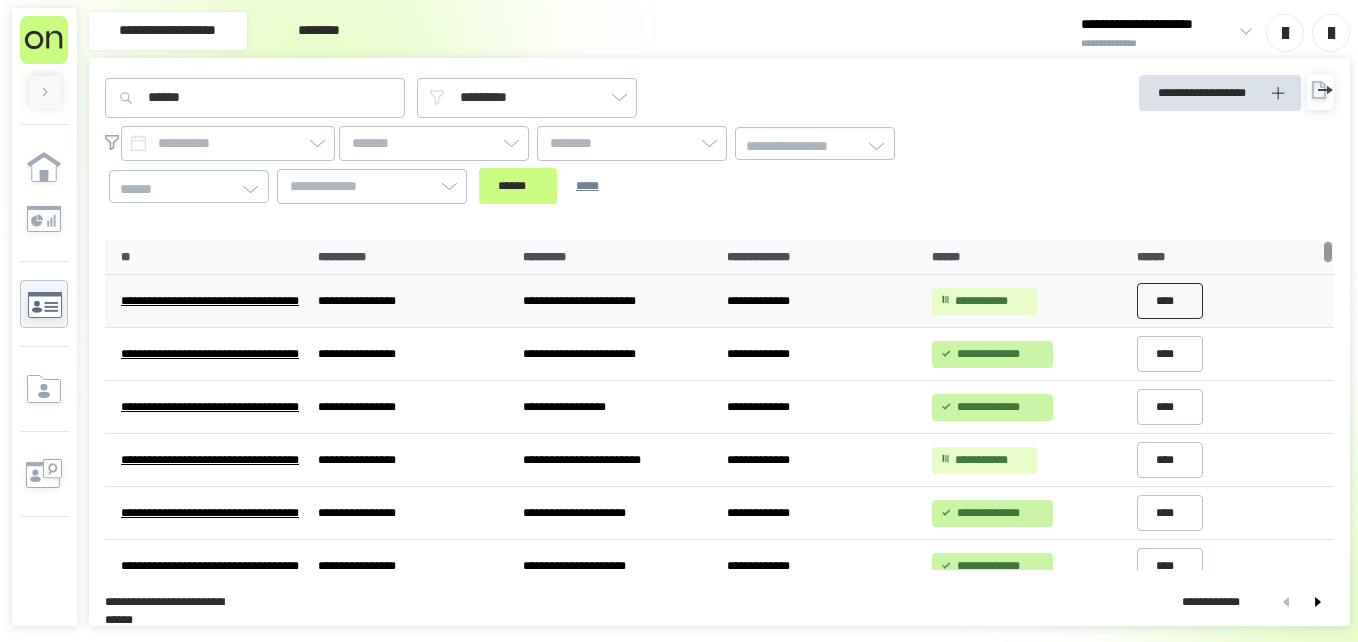click on "****" at bounding box center (1170, 301) 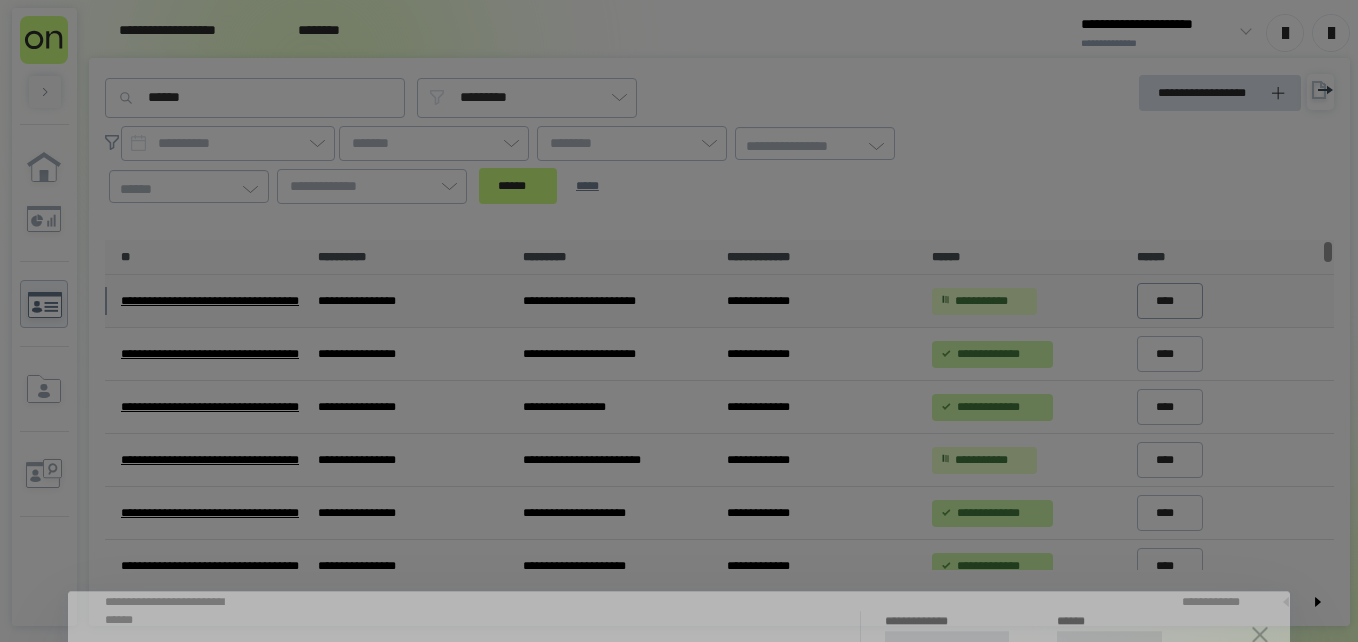 click at bounding box center (679, 321) 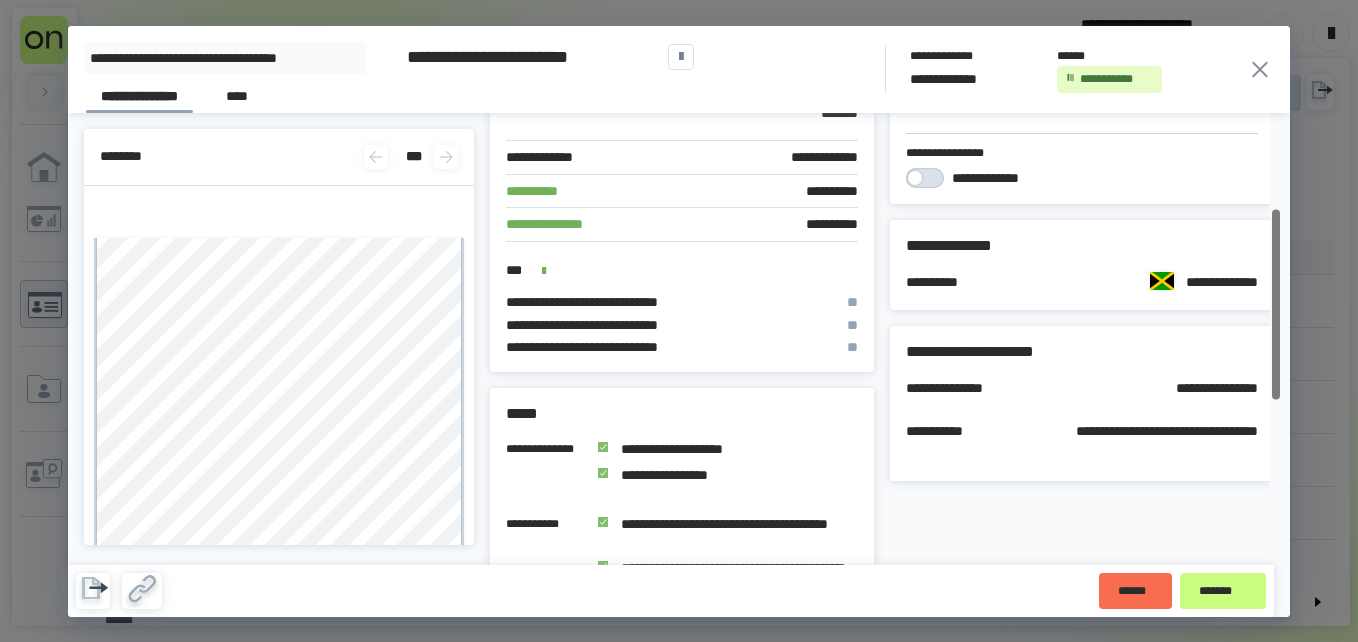 scroll, scrollTop: 615, scrollLeft: 0, axis: vertical 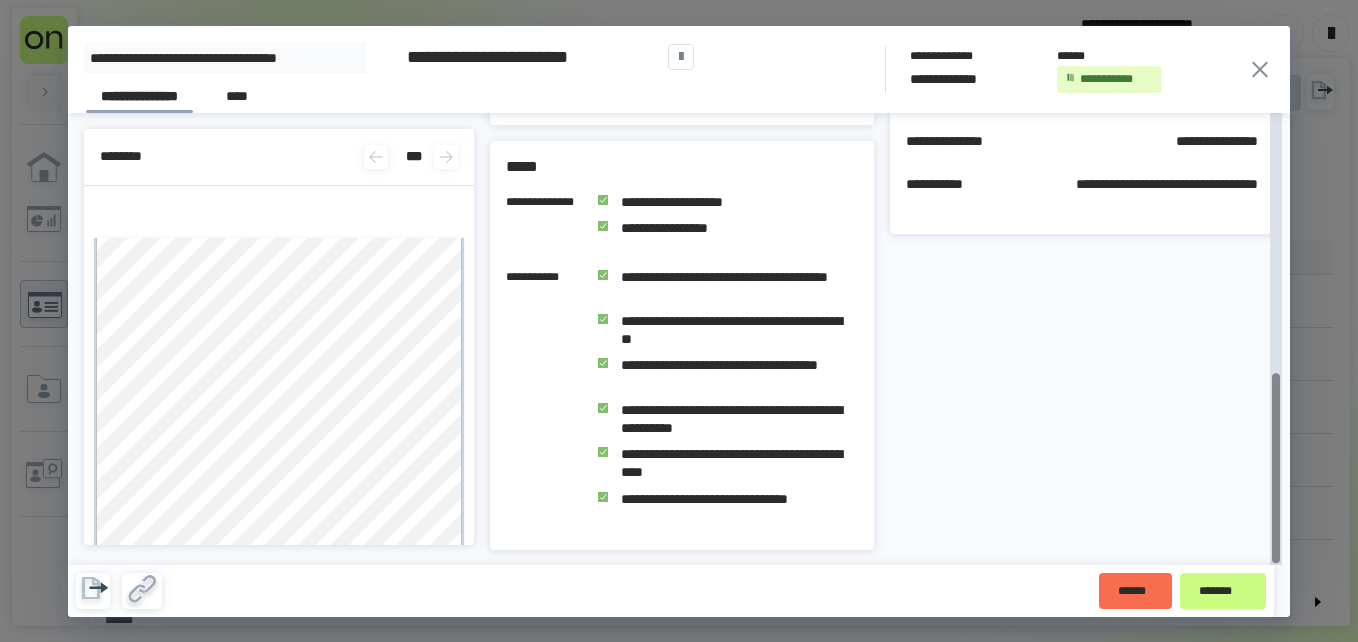 drag, startPoint x: 1277, startPoint y: 242, endPoint x: 1263, endPoint y: 556, distance: 314.31195 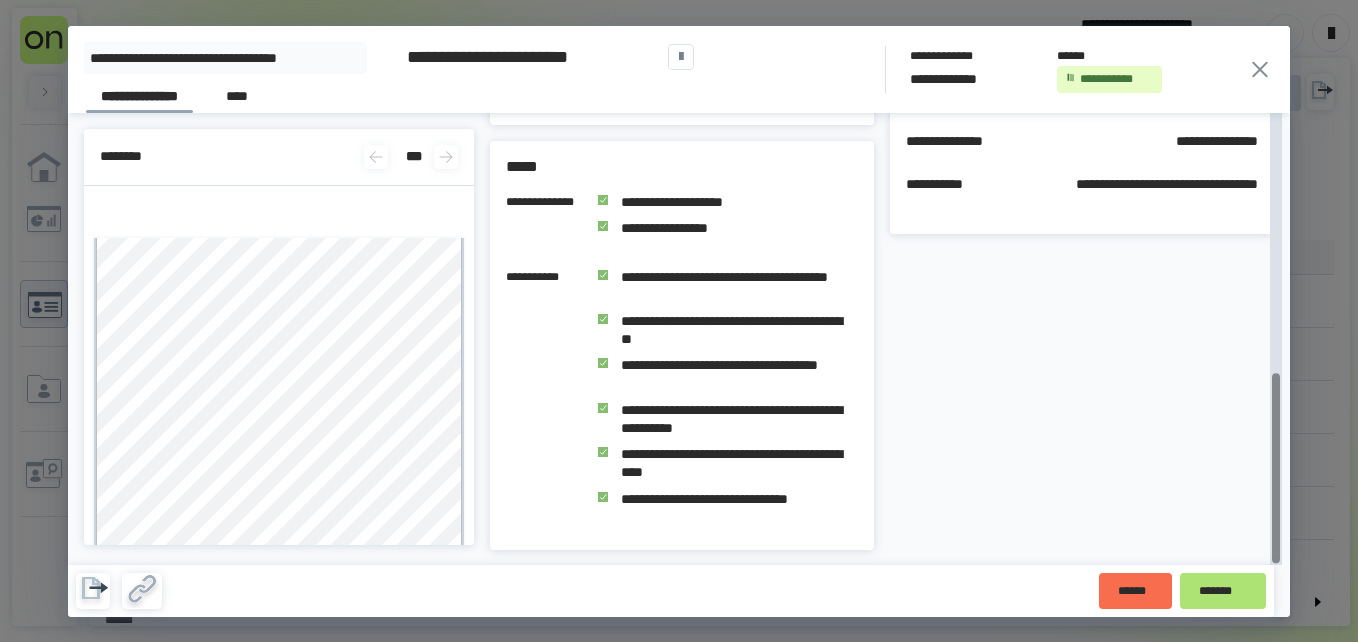 click on "*******" at bounding box center (1223, 591) 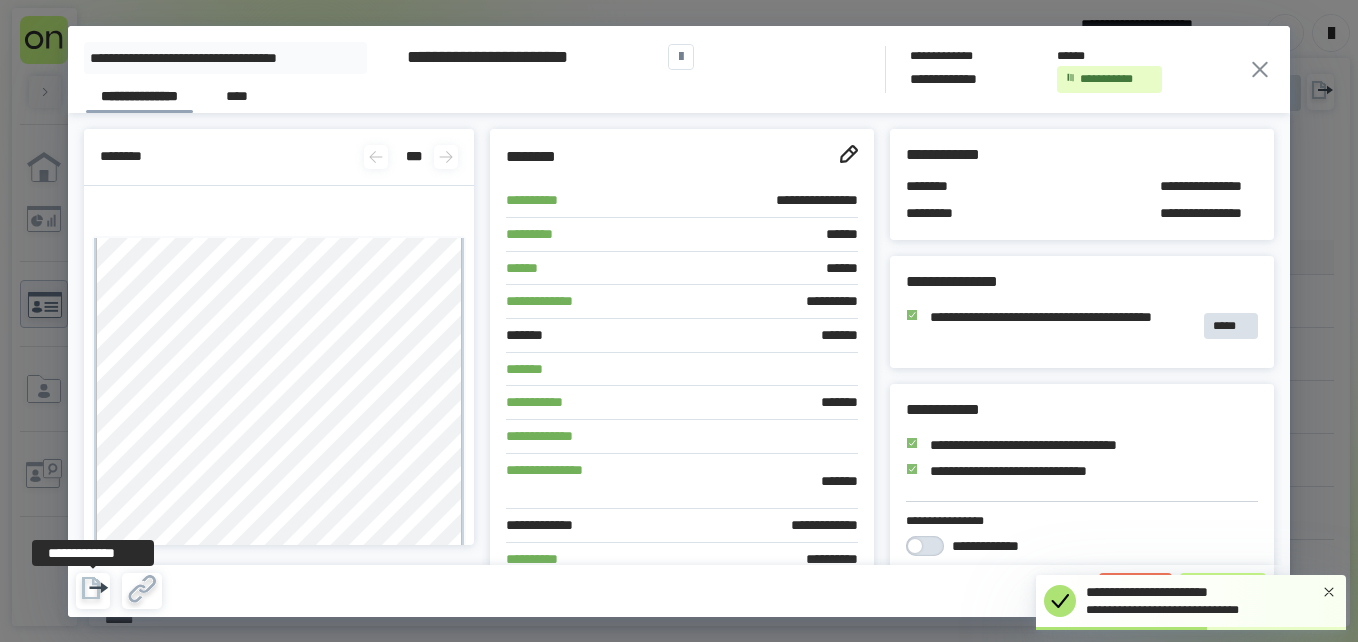 click 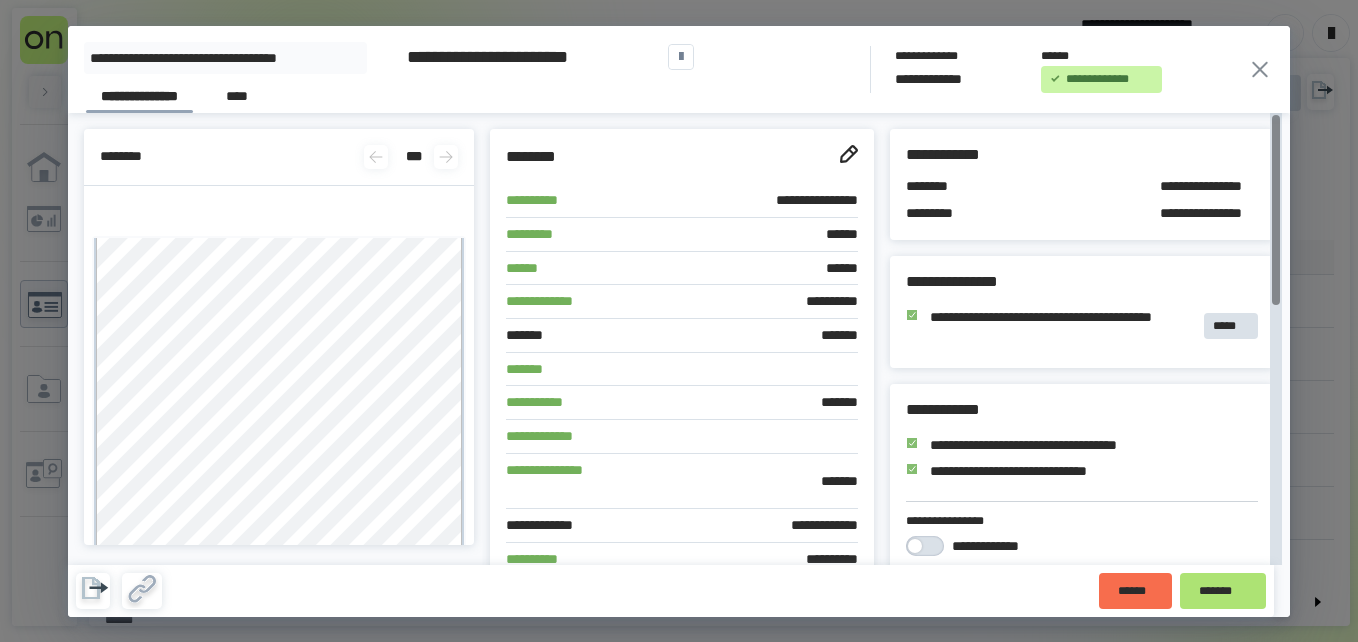 click on "*******" at bounding box center (1223, 591) 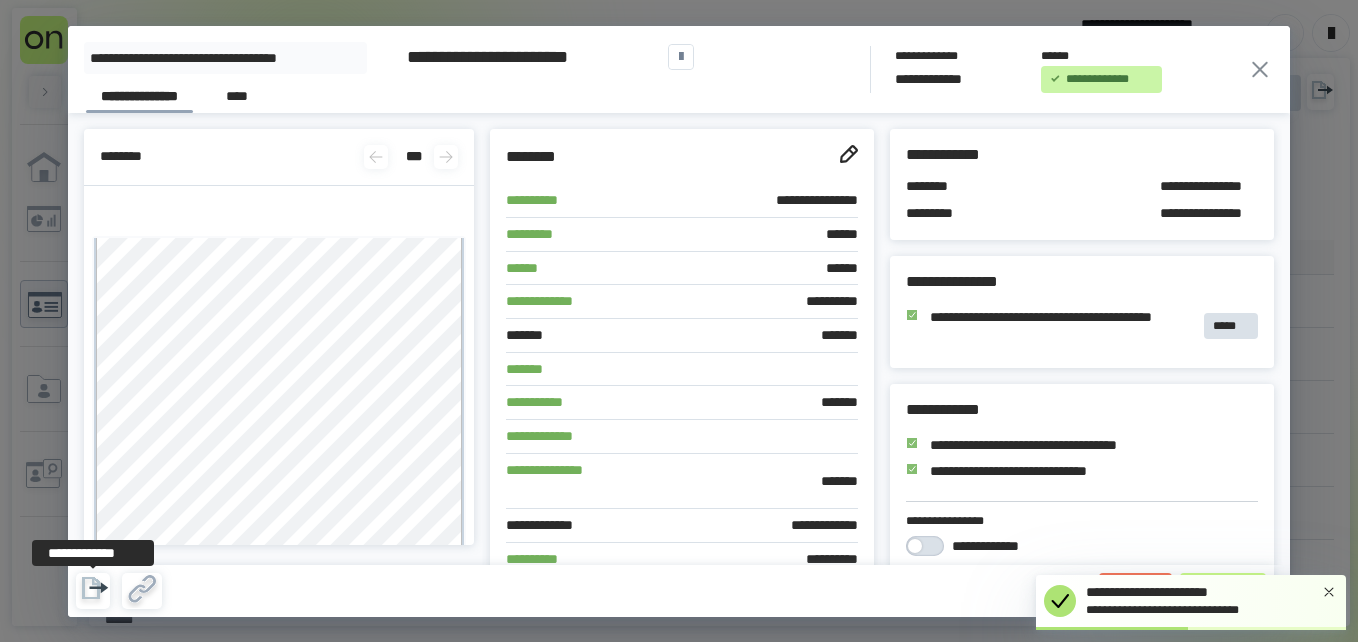 click 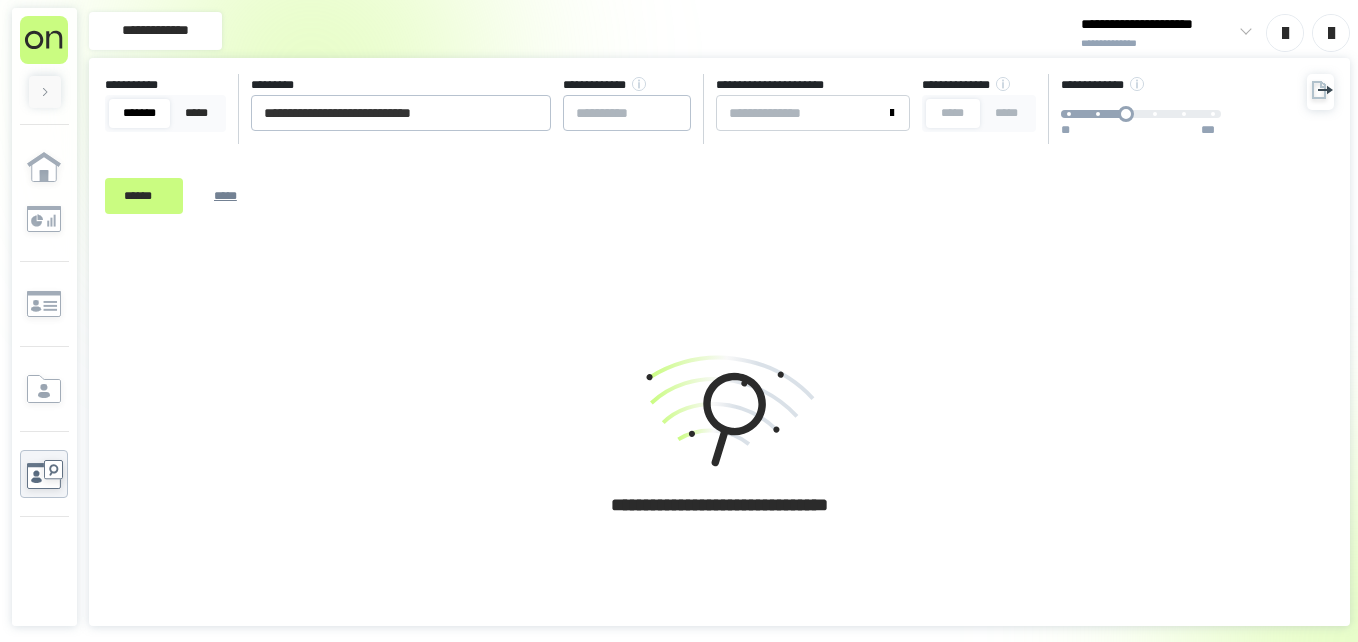 scroll, scrollTop: 0, scrollLeft: 0, axis: both 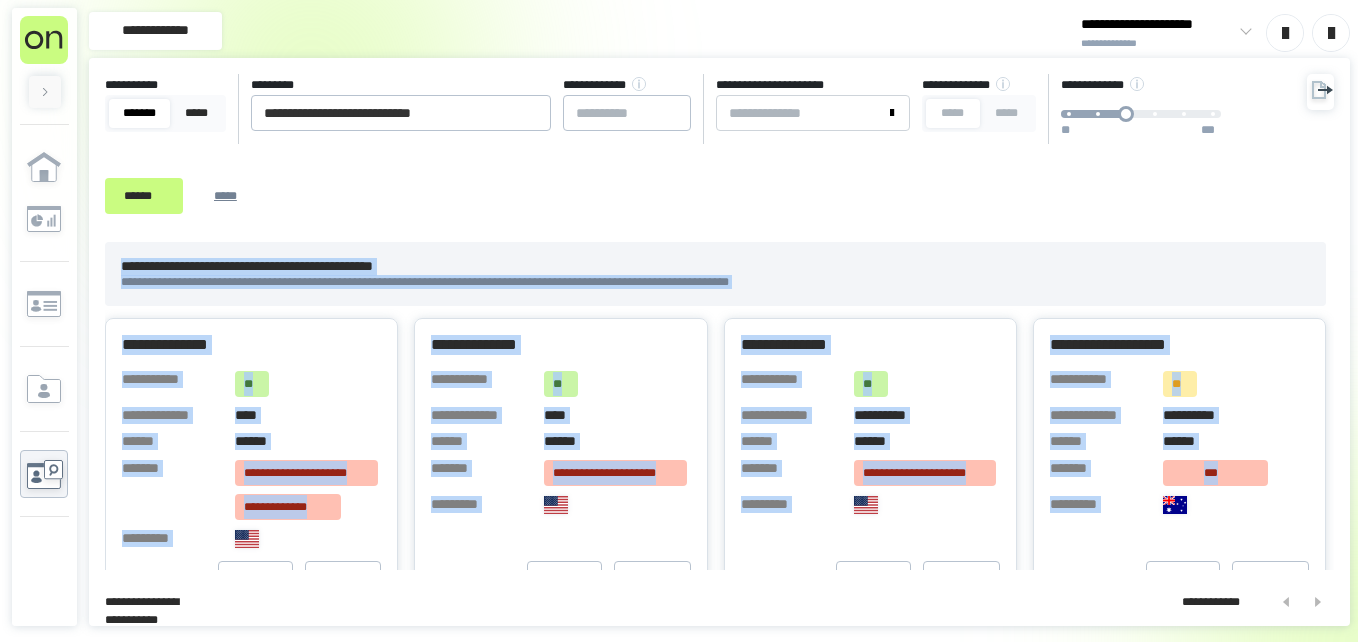 drag, startPoint x: 1352, startPoint y: 168, endPoint x: 1353, endPoint y: 355, distance: 187.00267 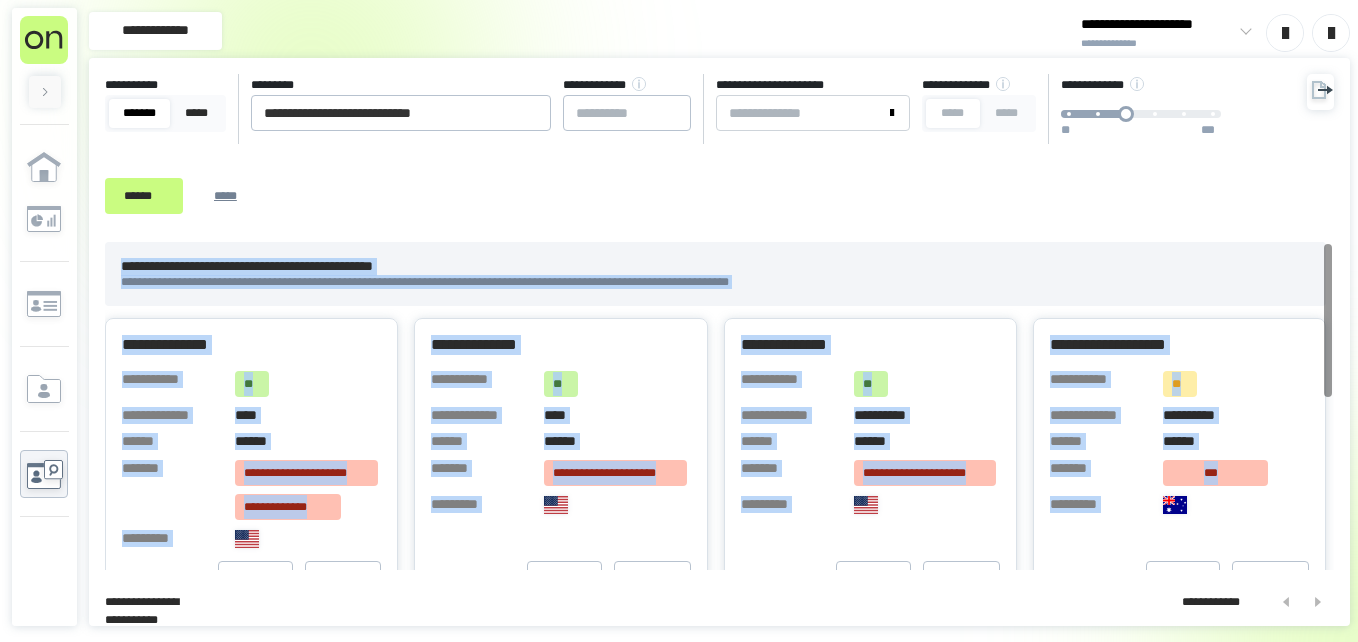 drag, startPoint x: 1353, startPoint y: 355, endPoint x: 1165, endPoint y: 268, distance: 207.15453 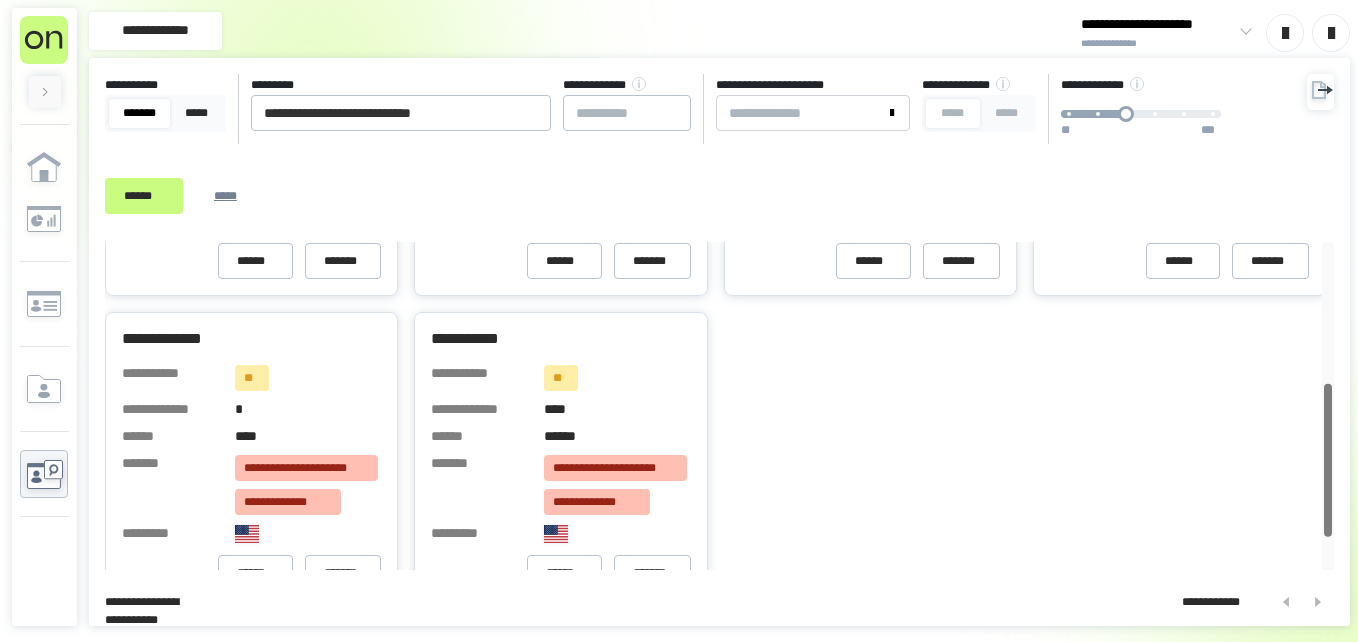 scroll, scrollTop: 365, scrollLeft: 0, axis: vertical 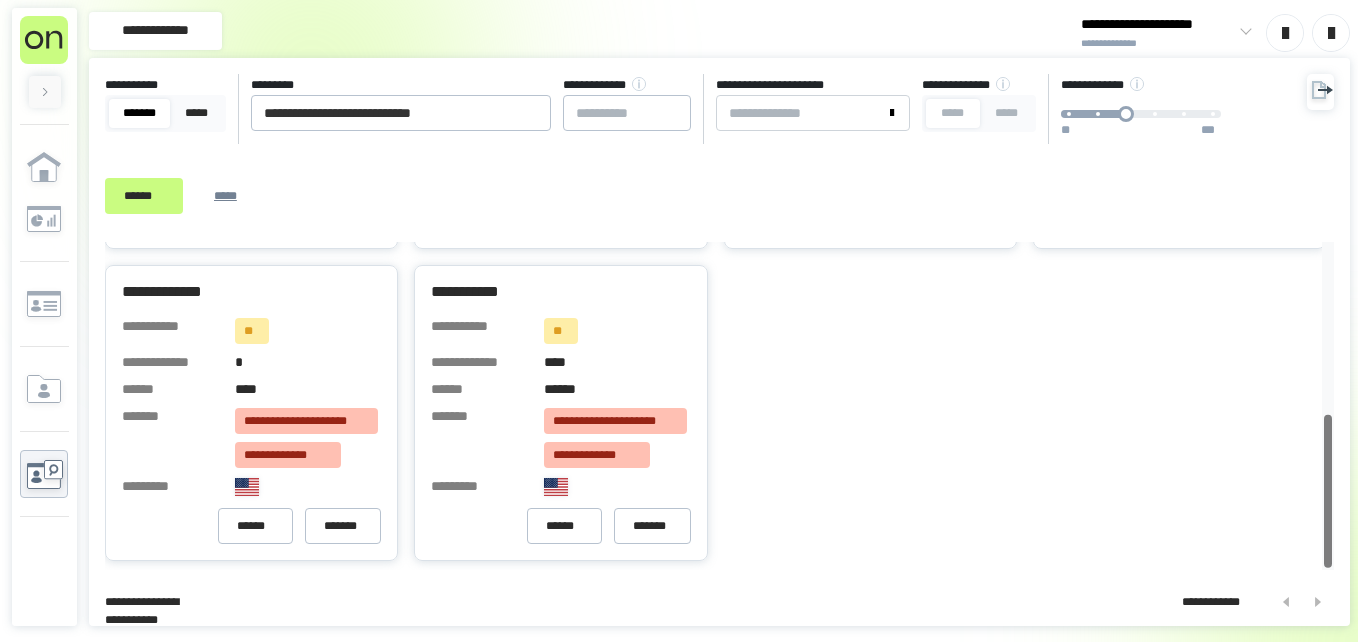 drag, startPoint x: 1323, startPoint y: 302, endPoint x: 1350, endPoint y: 571, distance: 270.35162 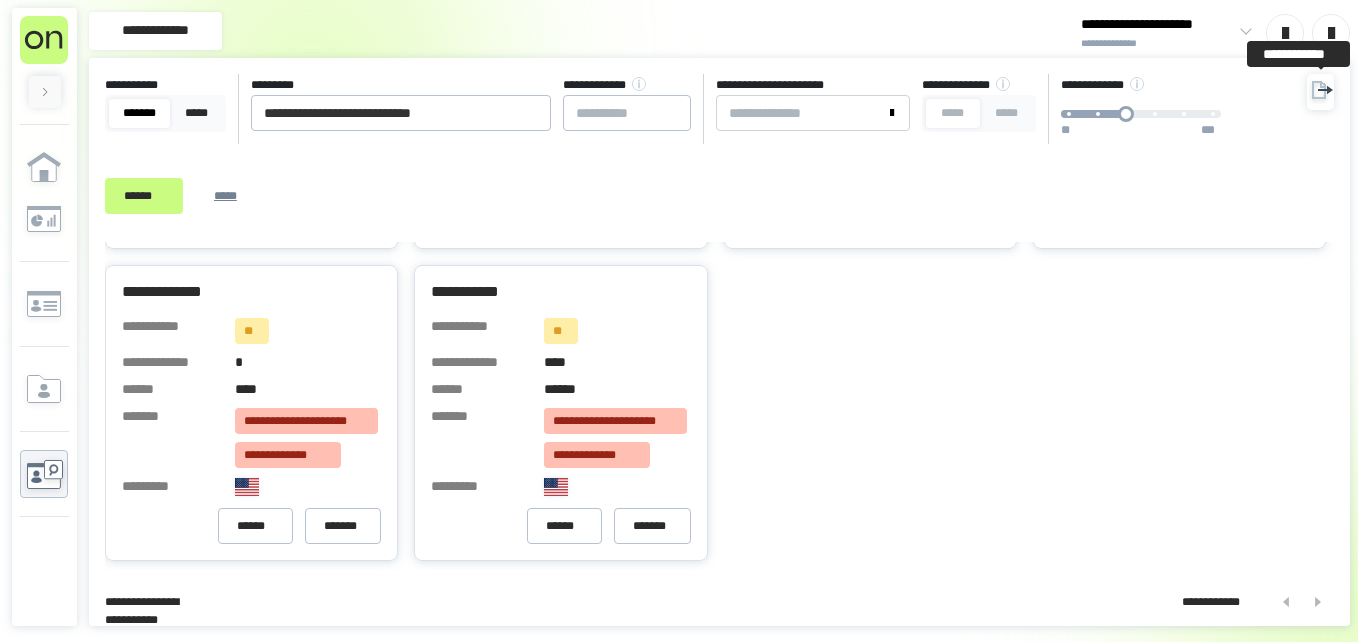 click 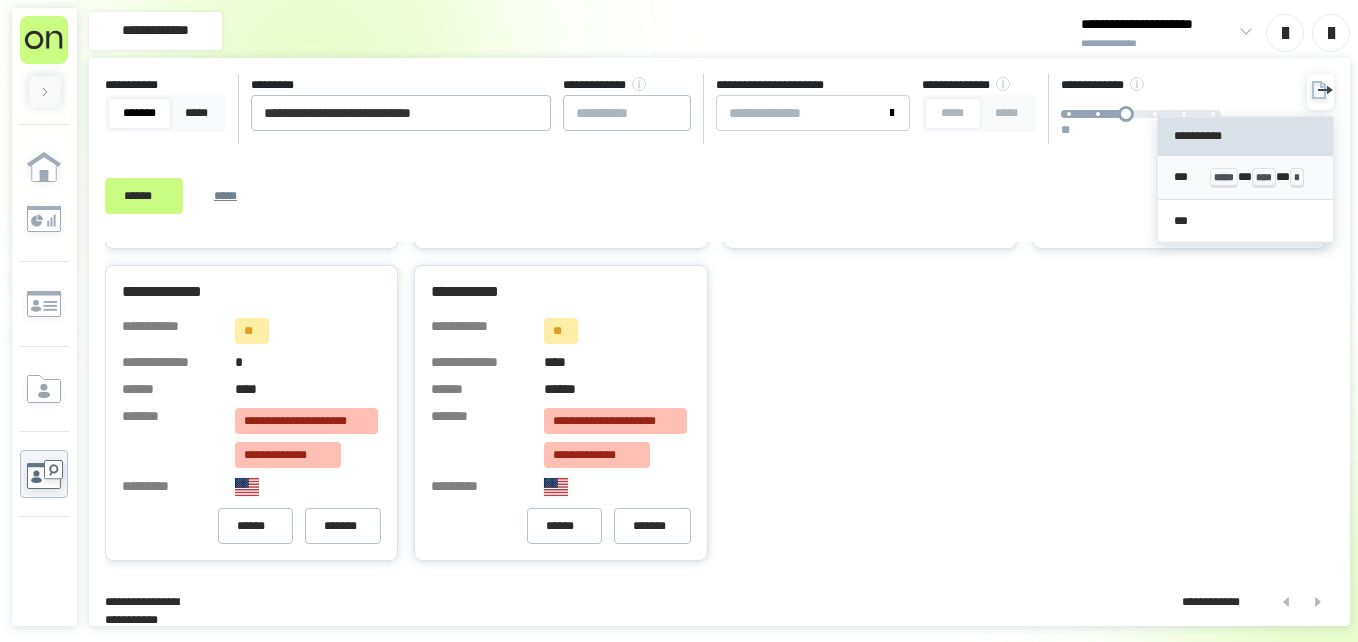 click on "*** ***** * **** *   *" at bounding box center (1245, 177) 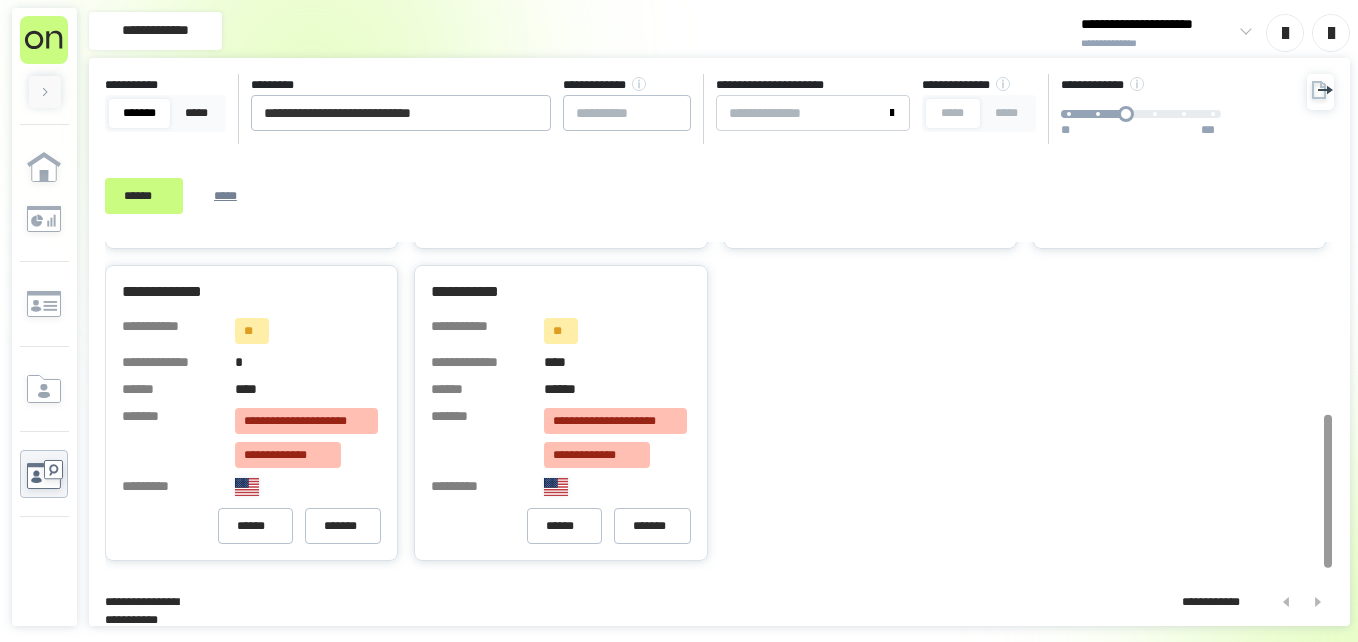click on "**********" at bounding box center (617, 438) 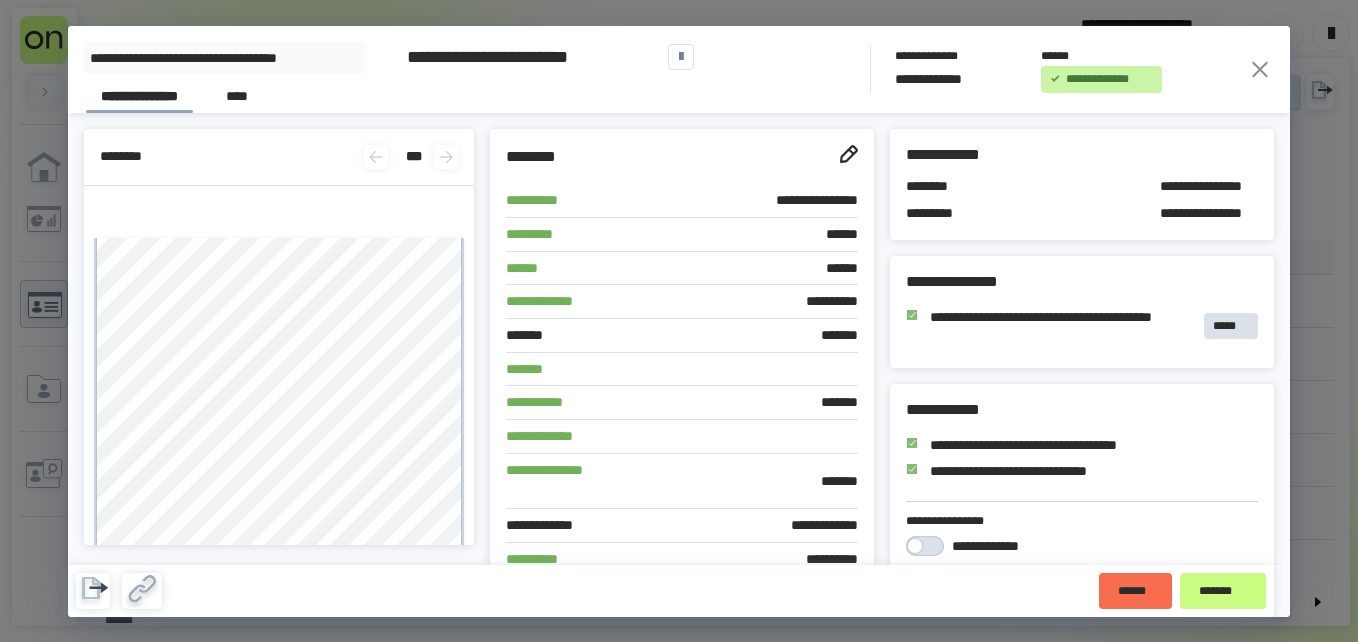scroll, scrollTop: 0, scrollLeft: 0, axis: both 